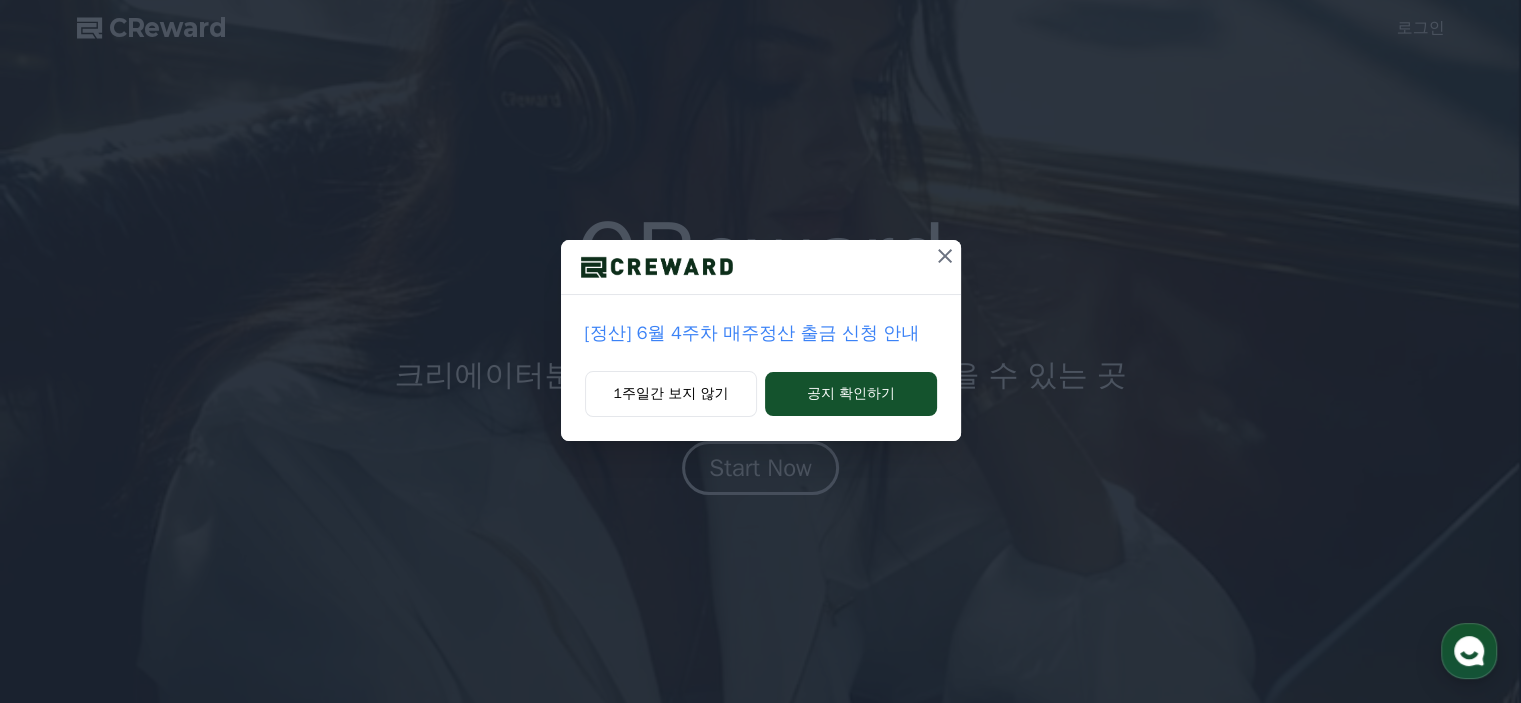 scroll, scrollTop: 0, scrollLeft: 0, axis: both 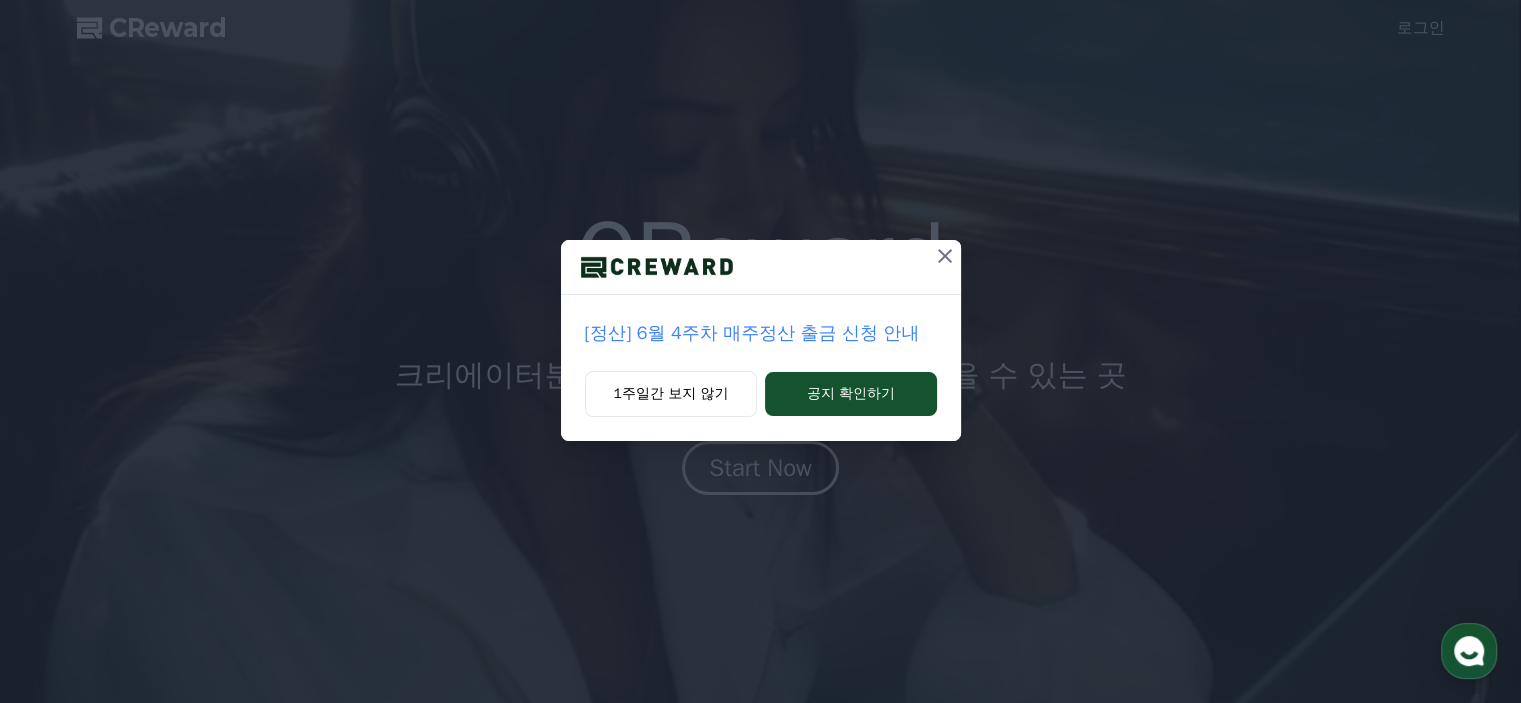 click 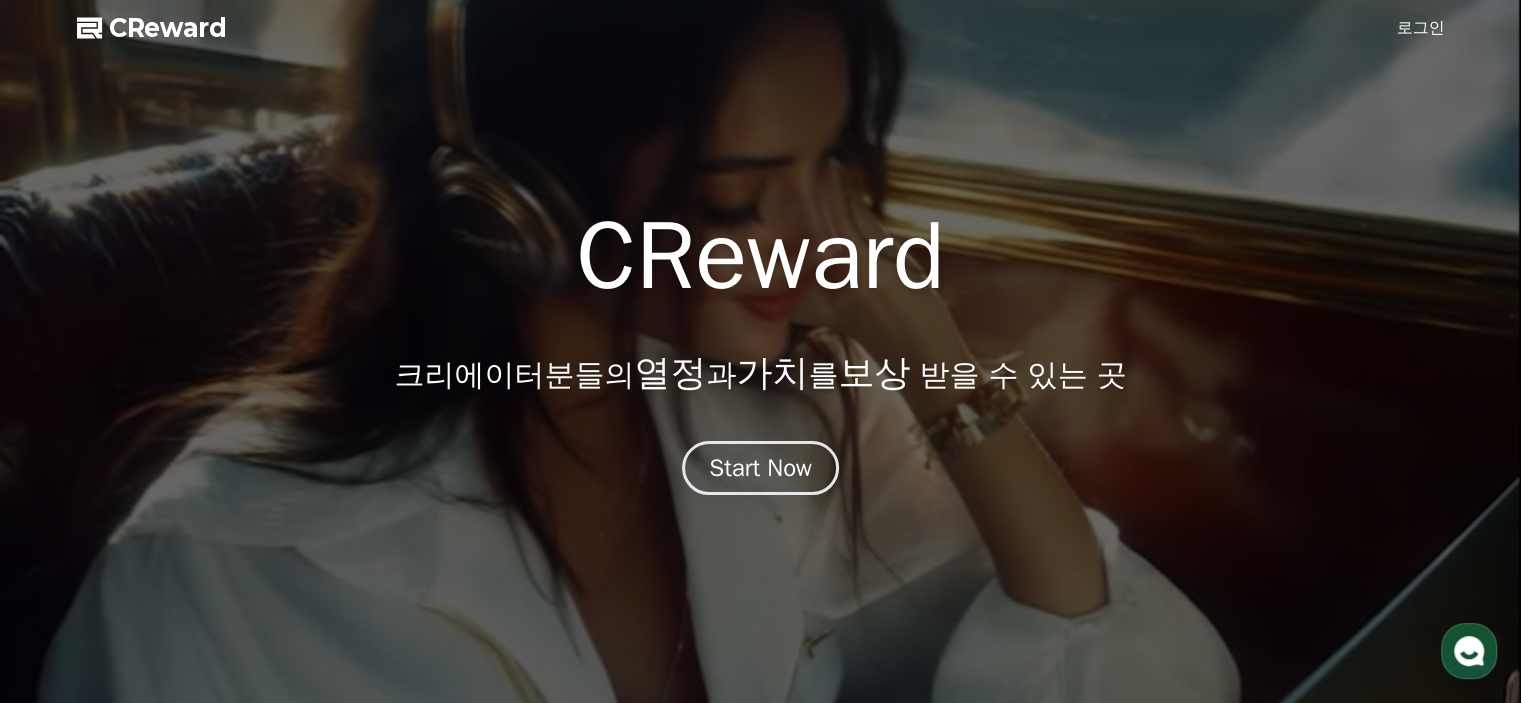 click at bounding box center [760, 351] 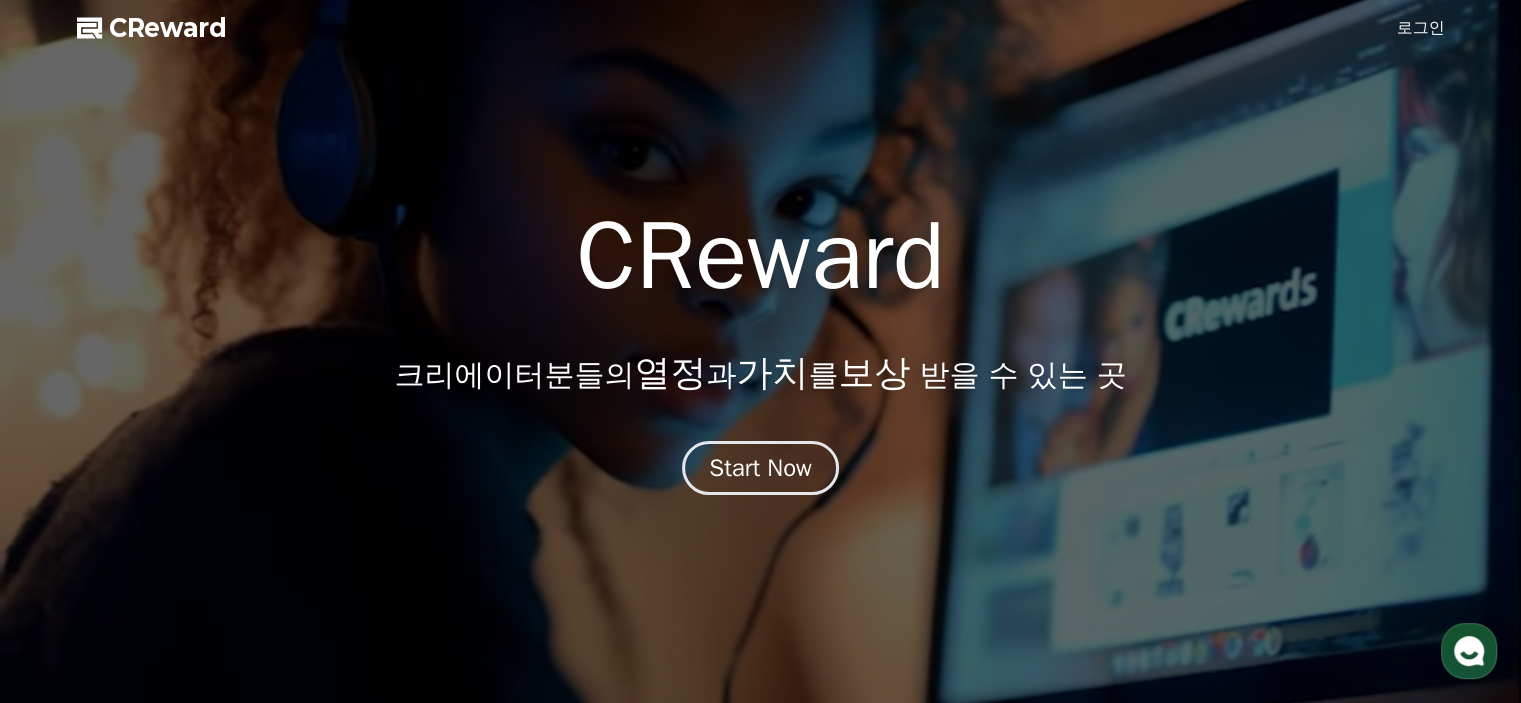 click on "로그인" at bounding box center [1421, 28] 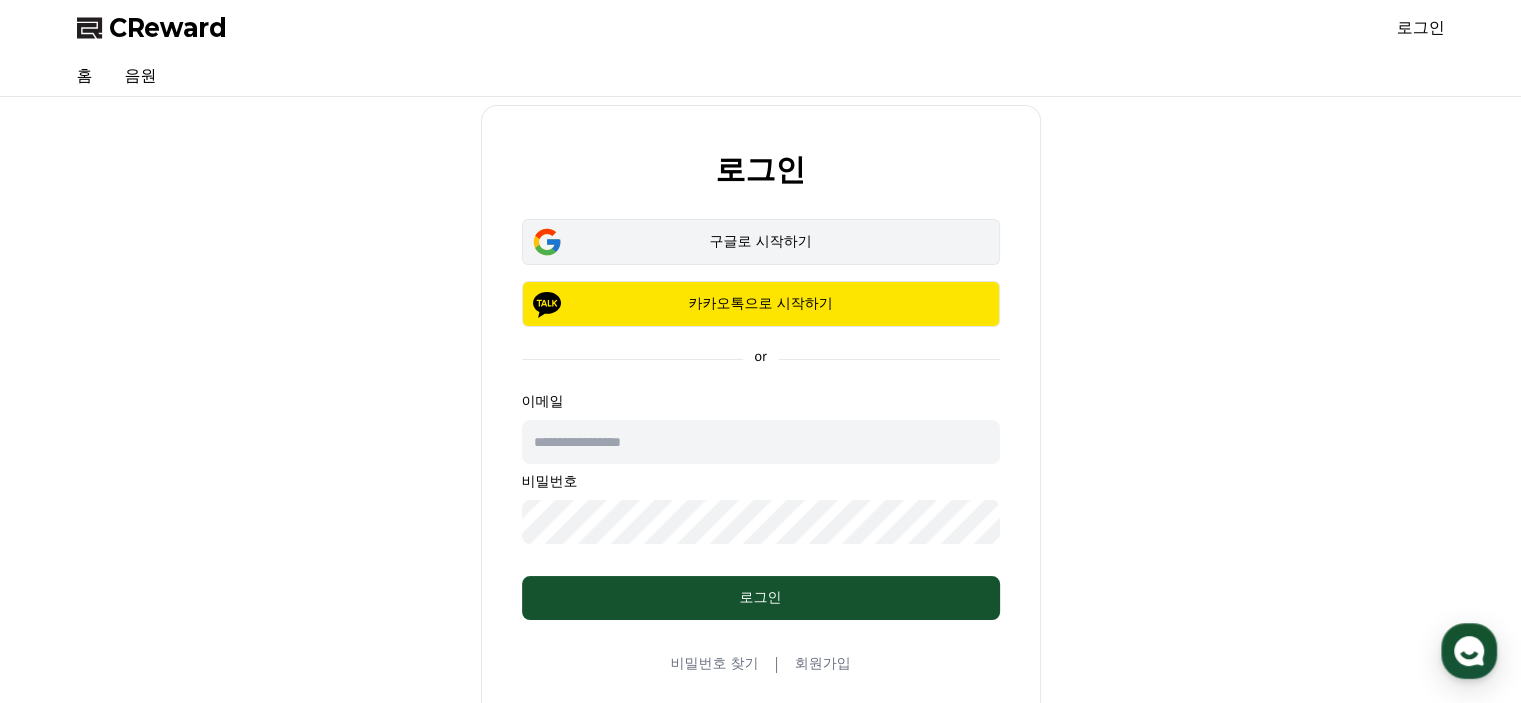 click on "구글로 시작하기" at bounding box center [761, 242] 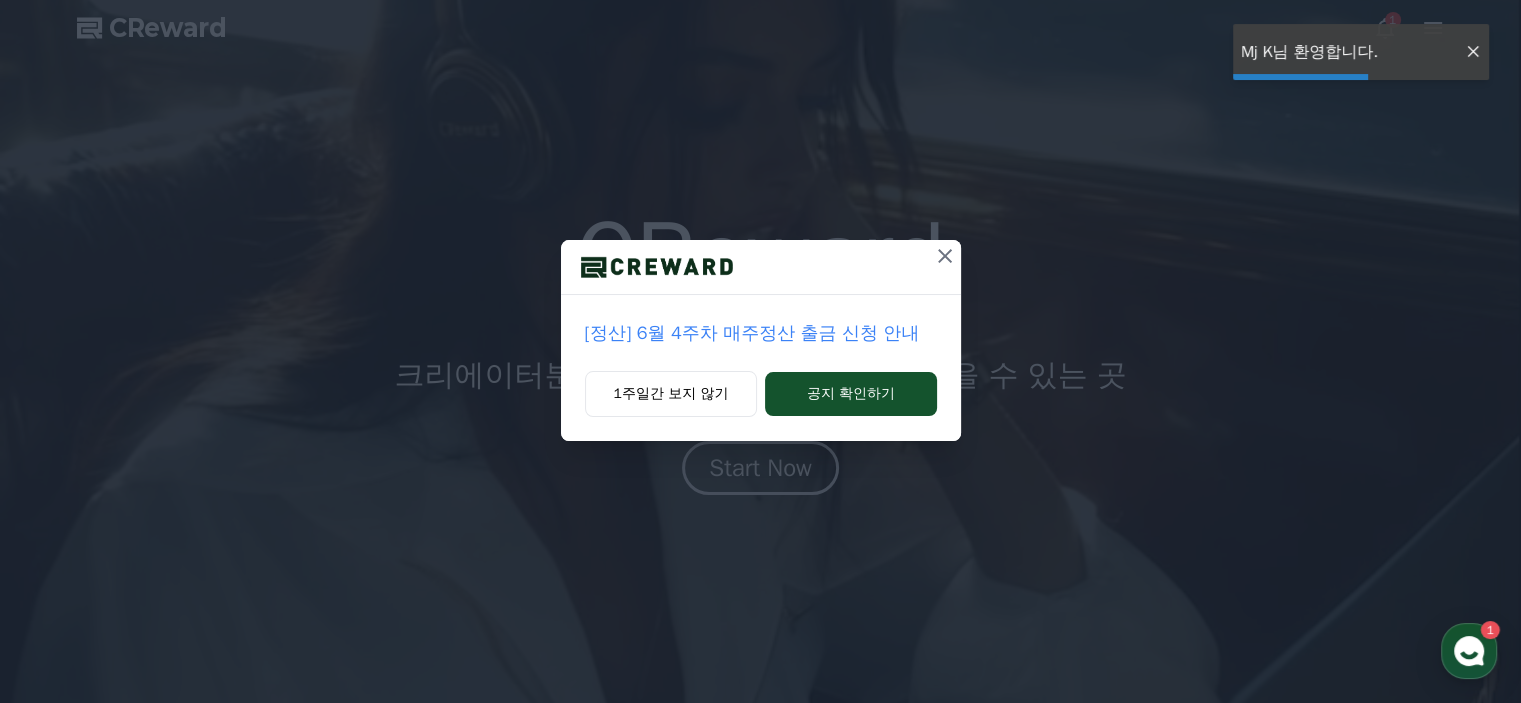 scroll, scrollTop: 0, scrollLeft: 0, axis: both 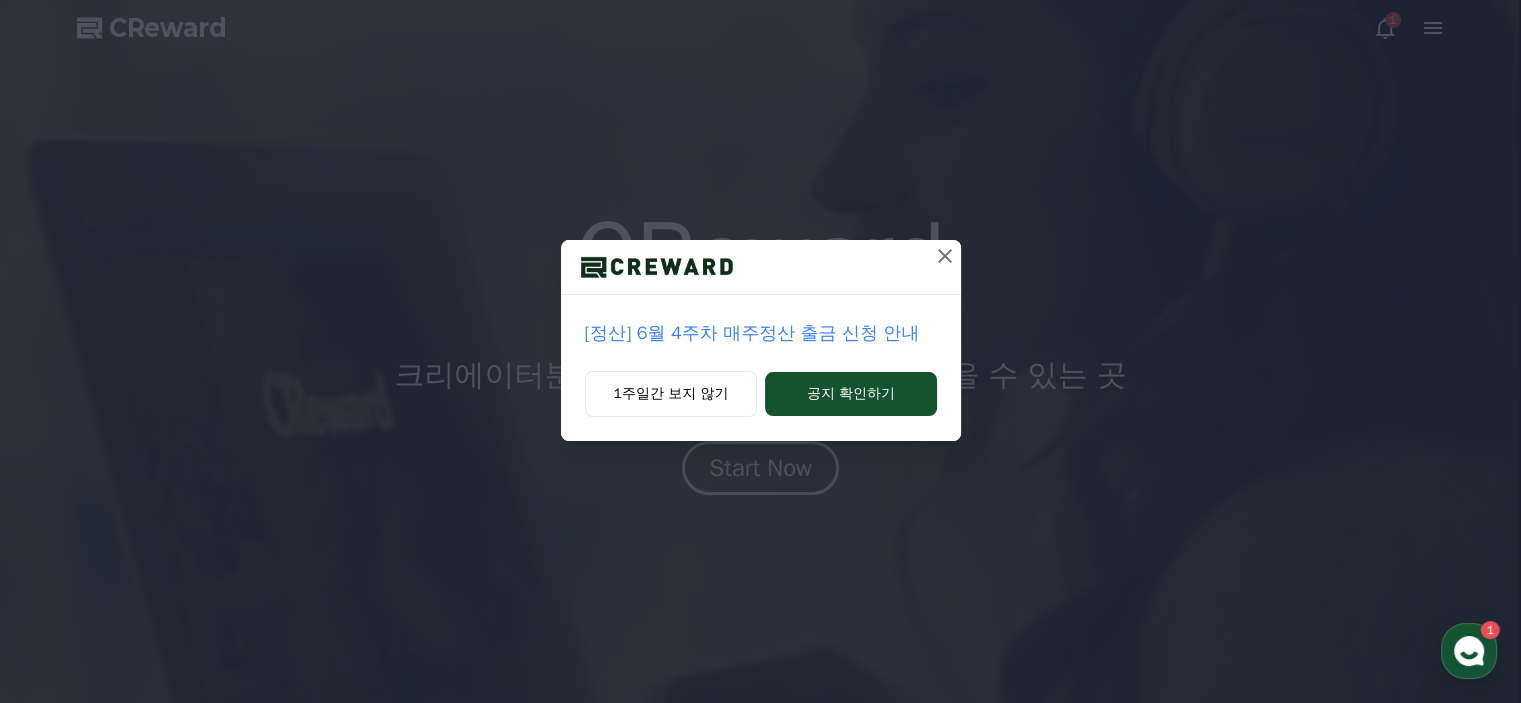 click 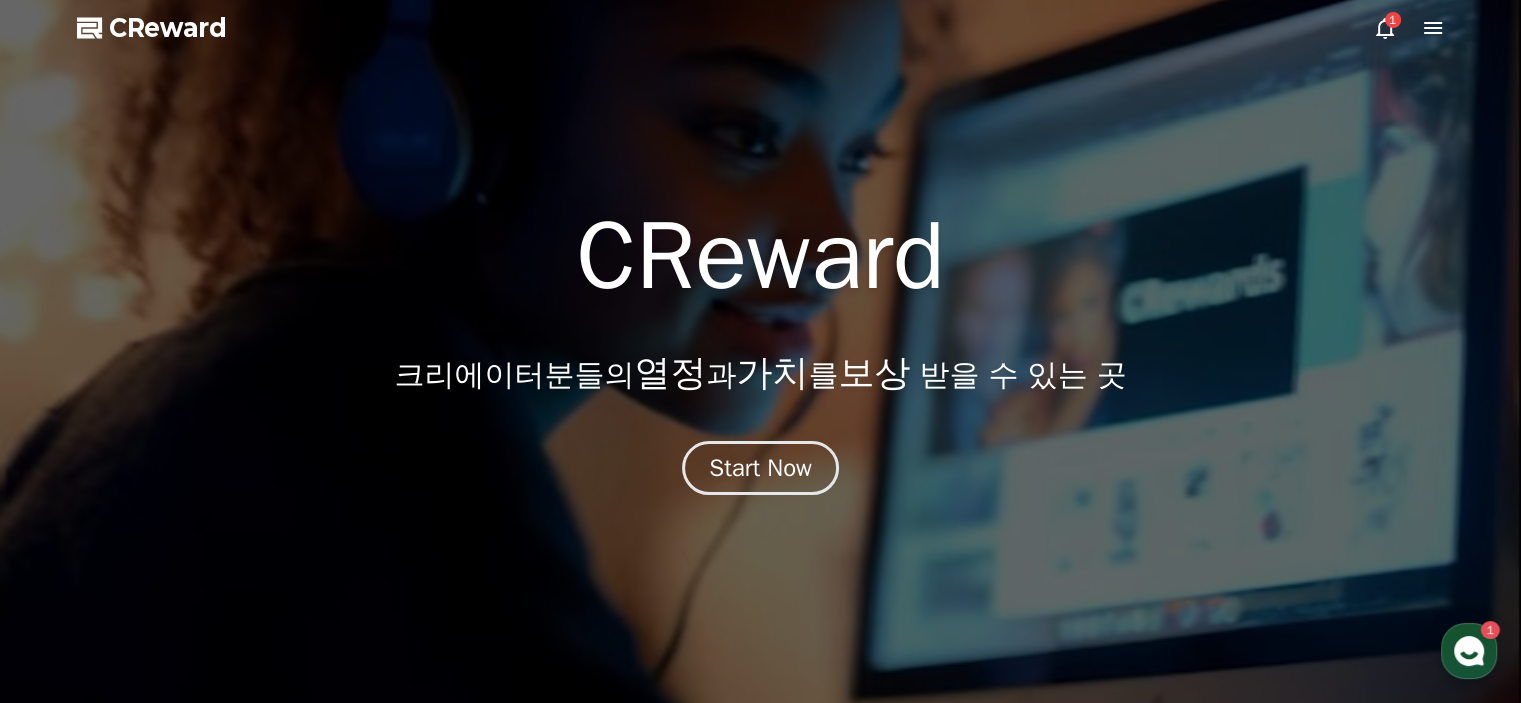 click 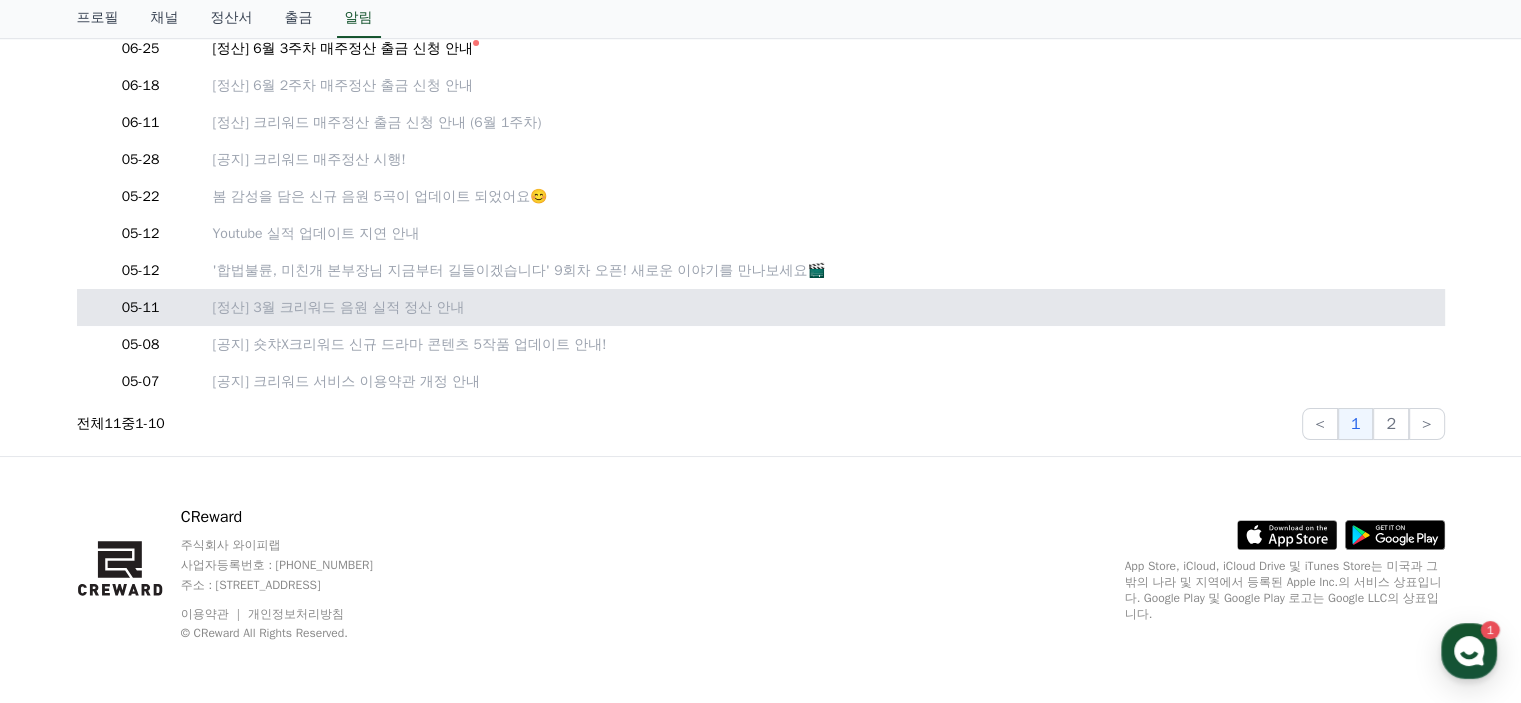 scroll, scrollTop: 0, scrollLeft: 0, axis: both 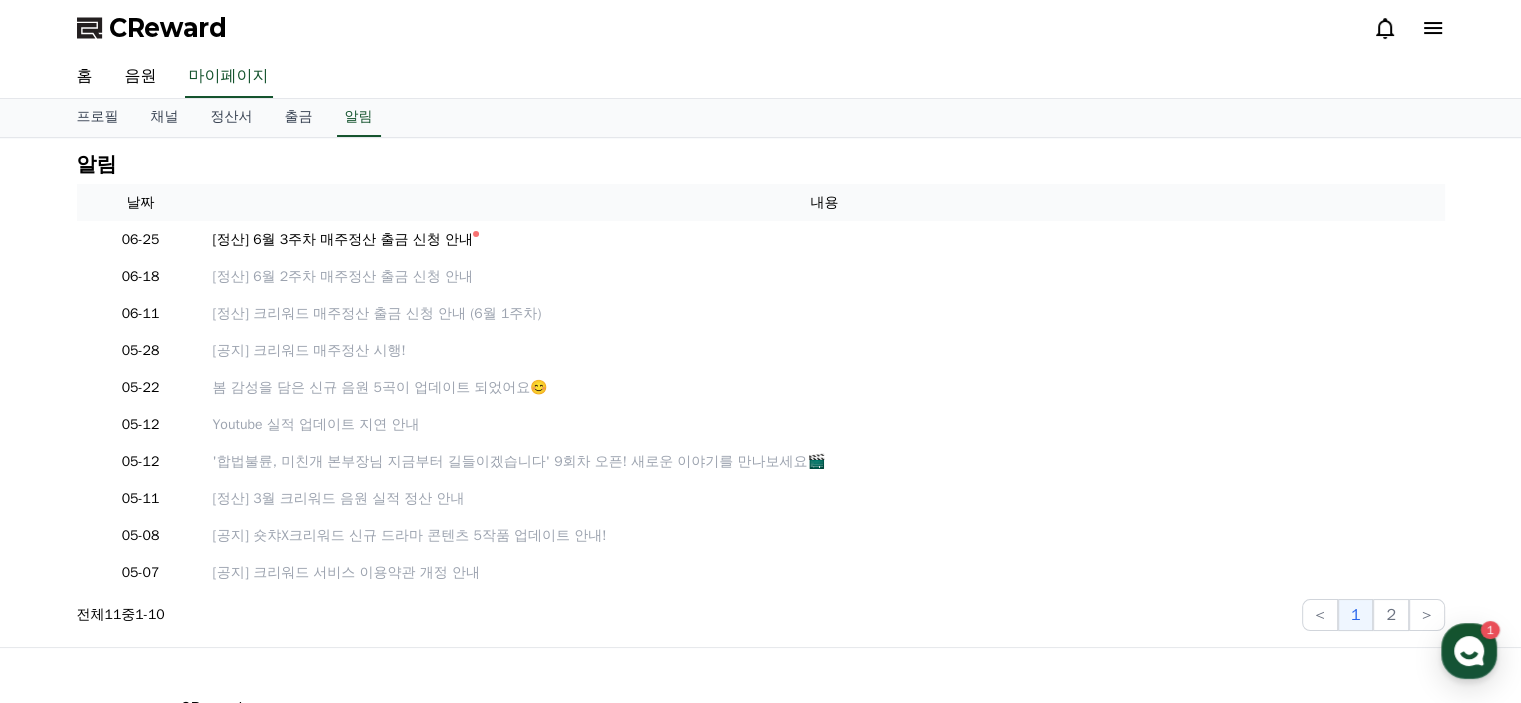 click 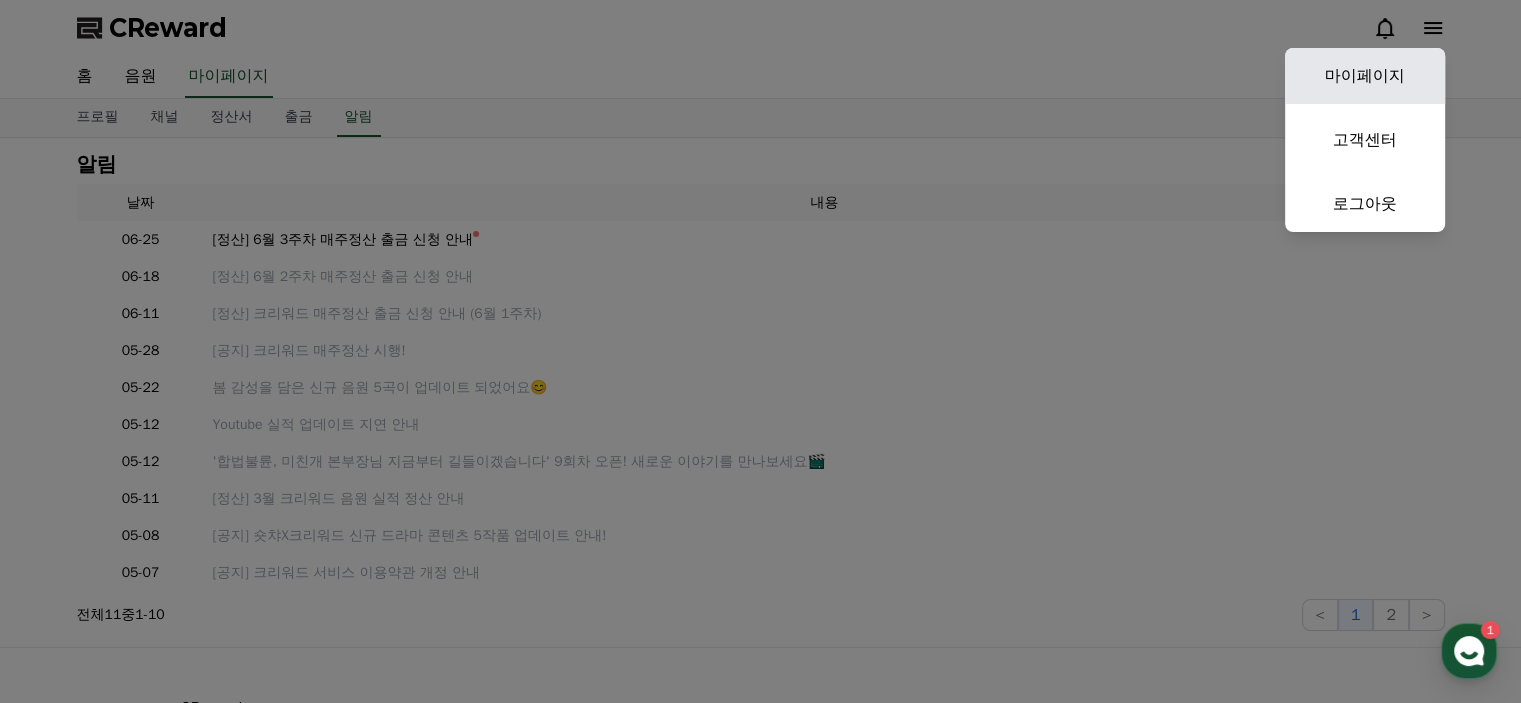 click on "마이페이지" at bounding box center [1365, 76] 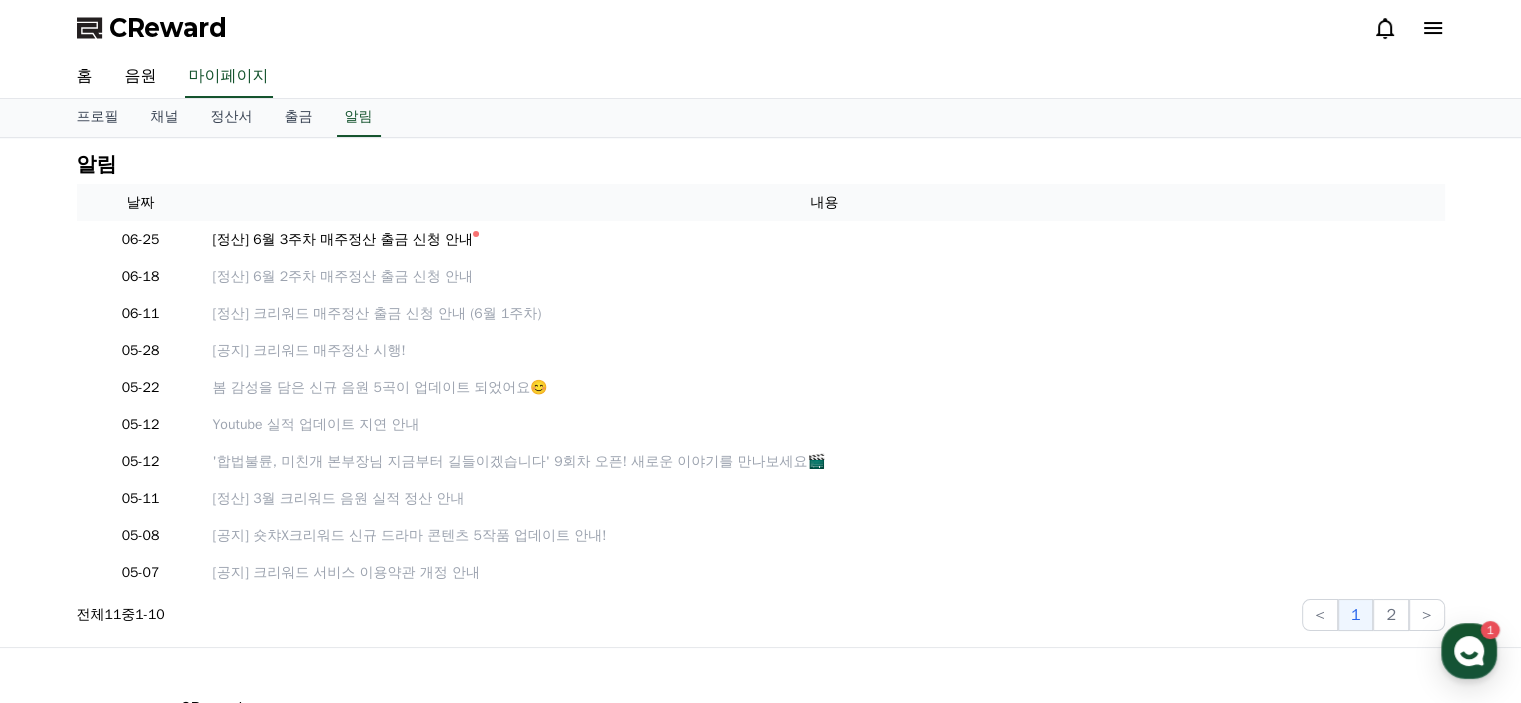 select on "**********" 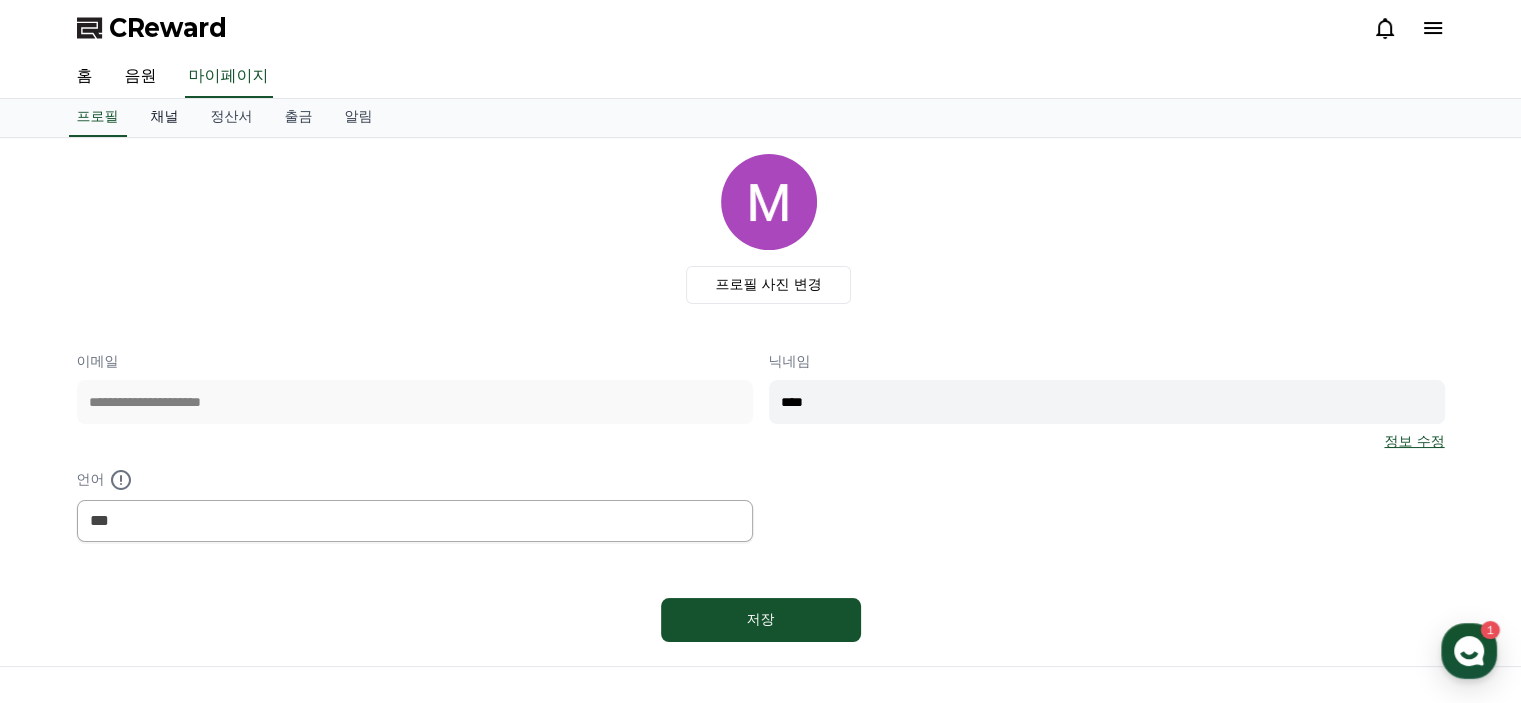 click on "채널" at bounding box center (165, 118) 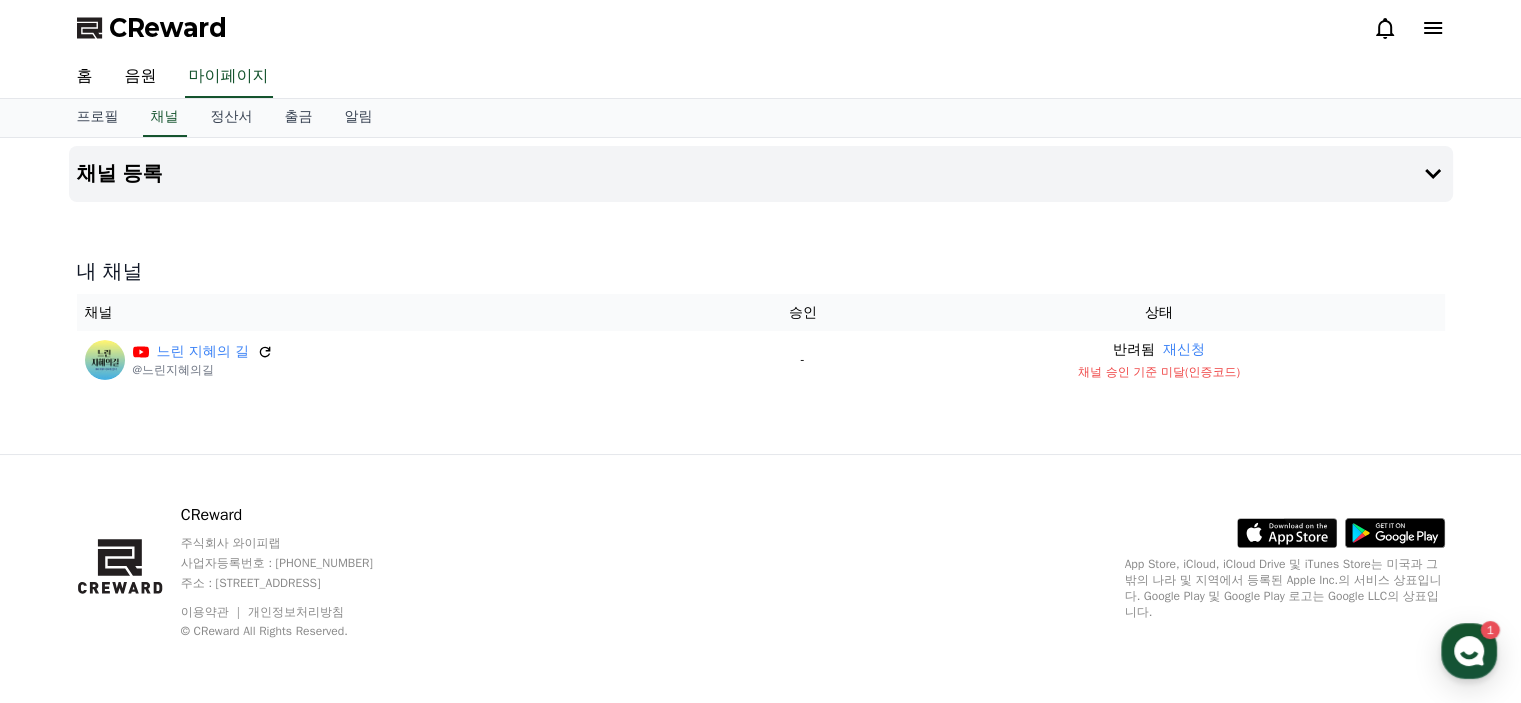 drag, startPoint x: 95, startPoint y: 362, endPoint x: 255, endPoint y: 264, distance: 187.62729 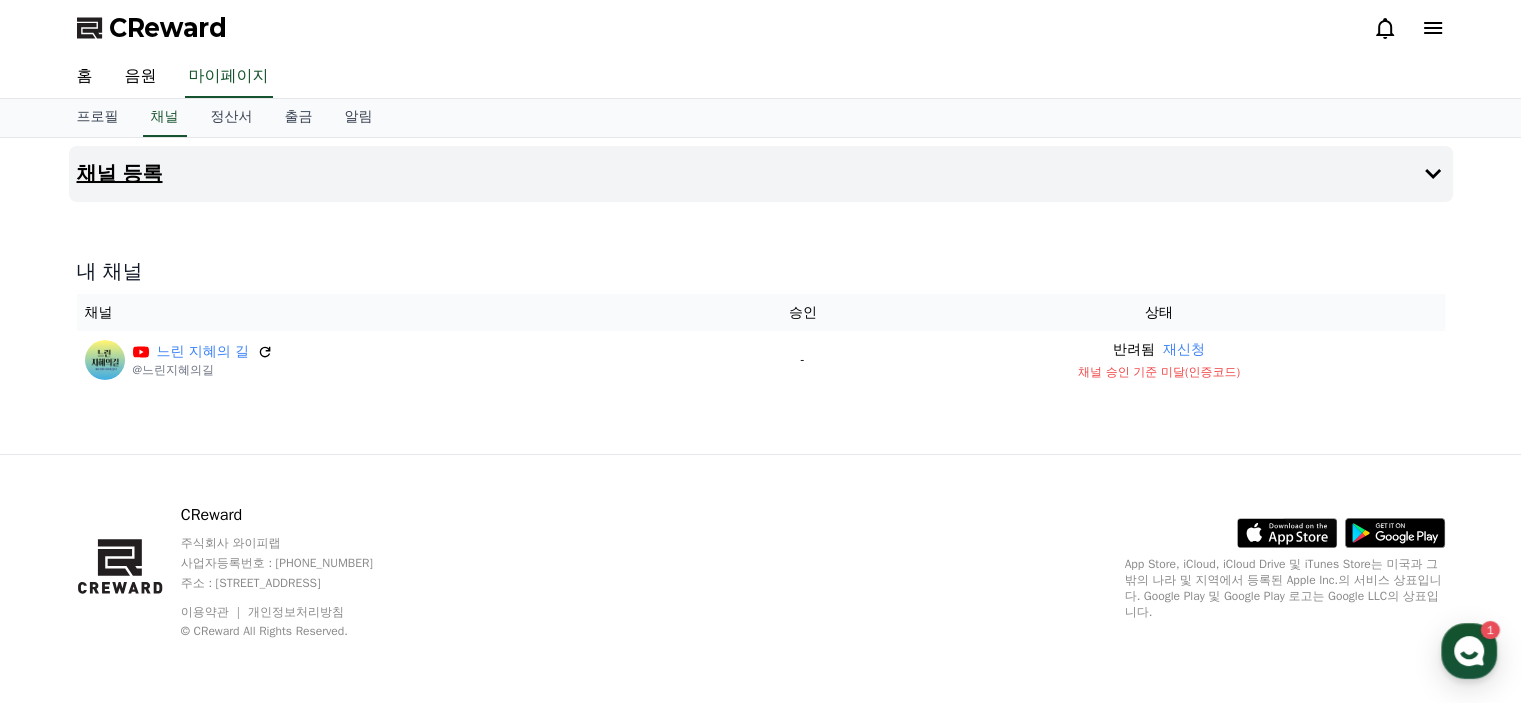 click on "채널 등록" at bounding box center [120, 174] 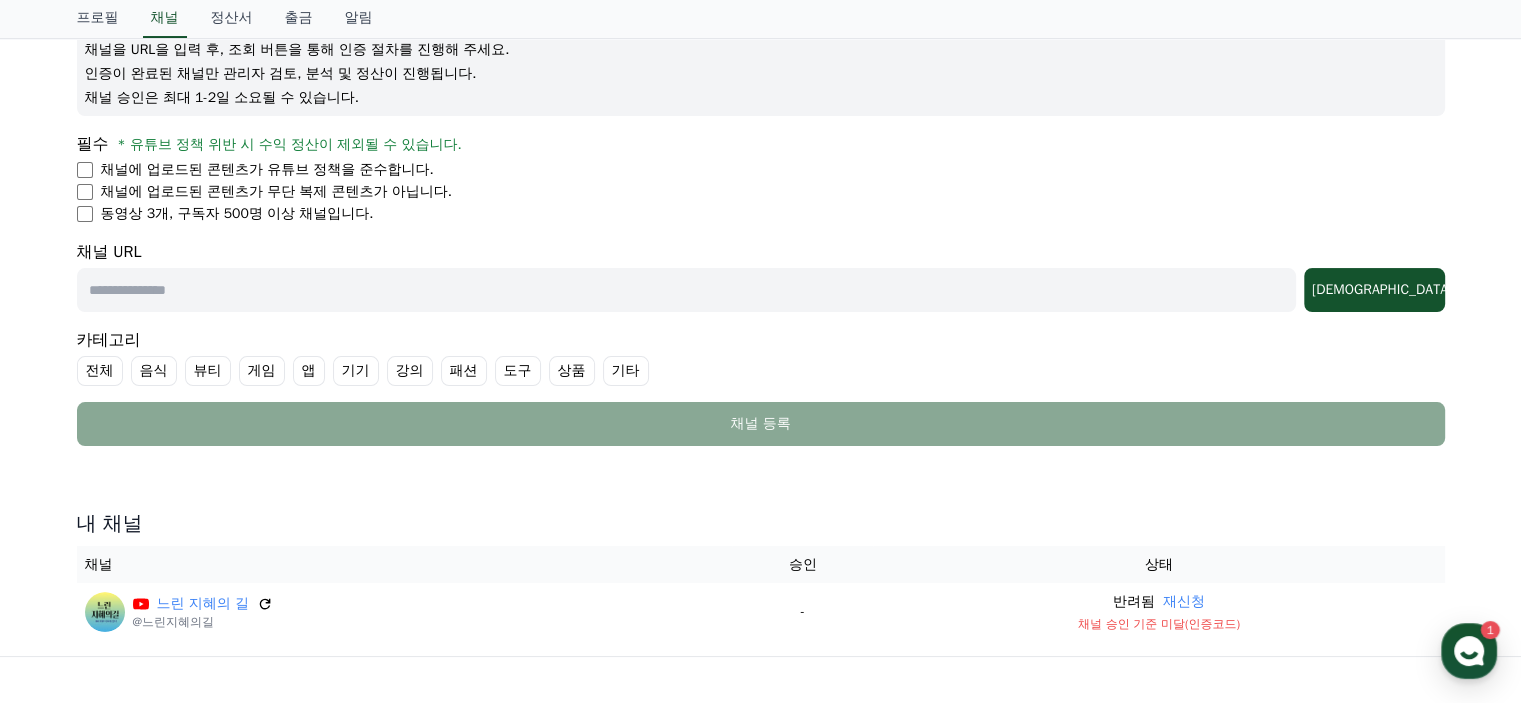 scroll, scrollTop: 300, scrollLeft: 0, axis: vertical 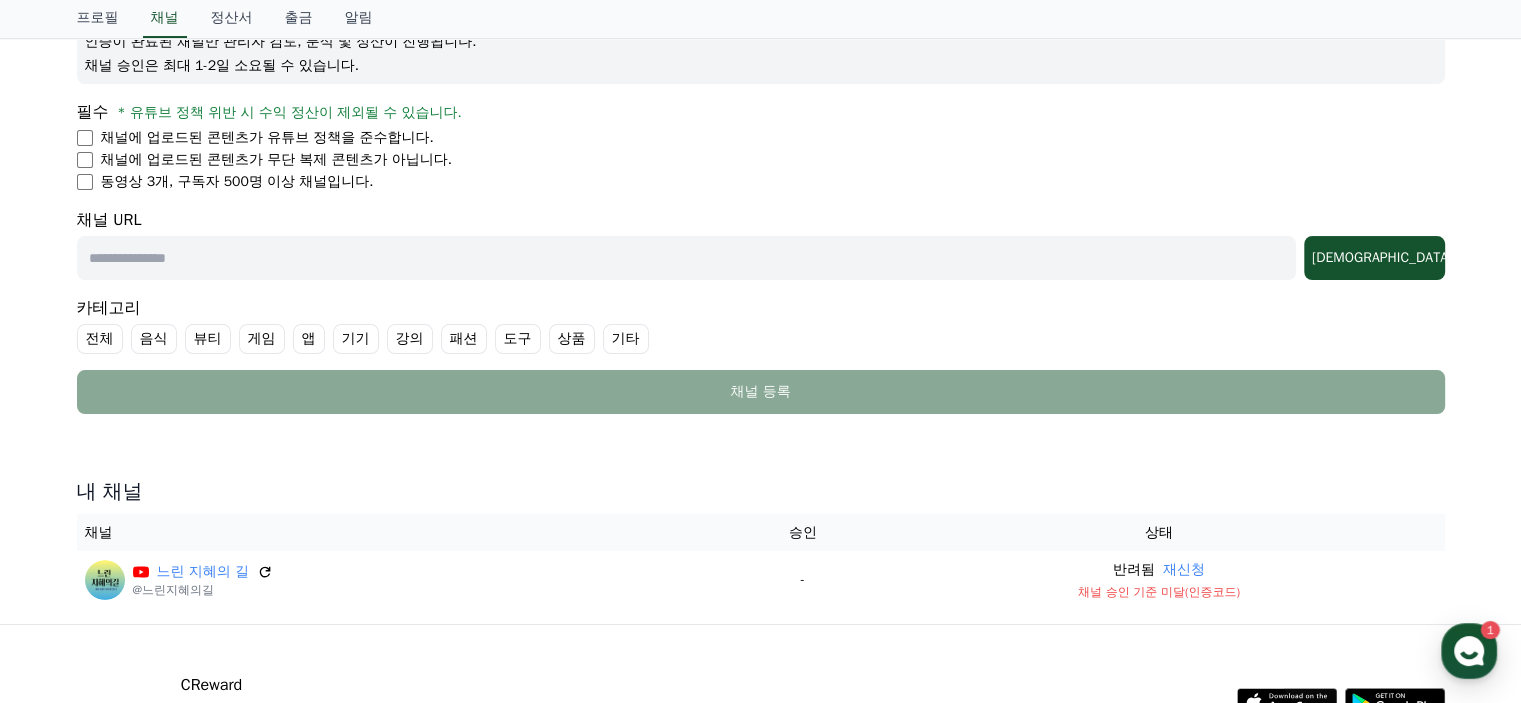 click at bounding box center [686, 258] 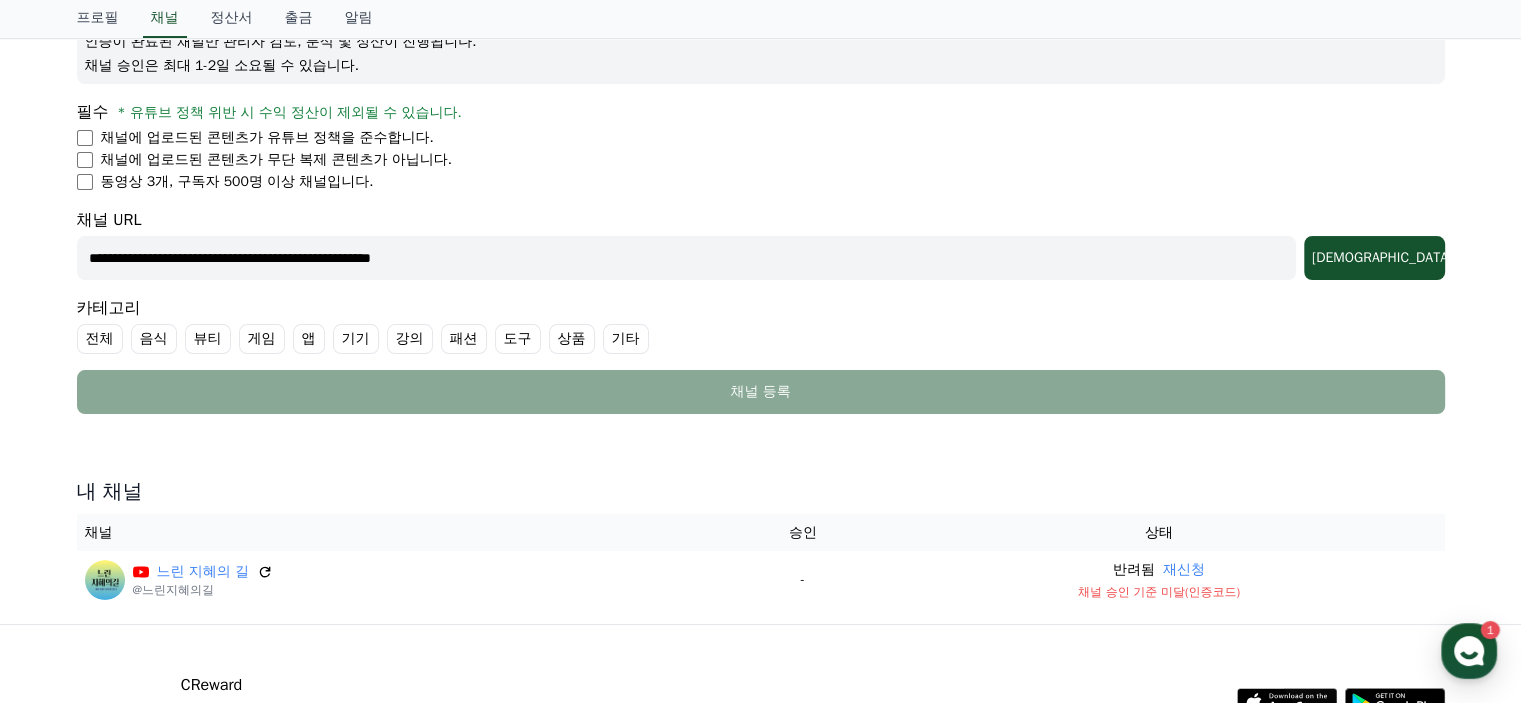 drag, startPoint x: 120, startPoint y: 251, endPoint x: 58, endPoint y: 379, distance: 142.22517 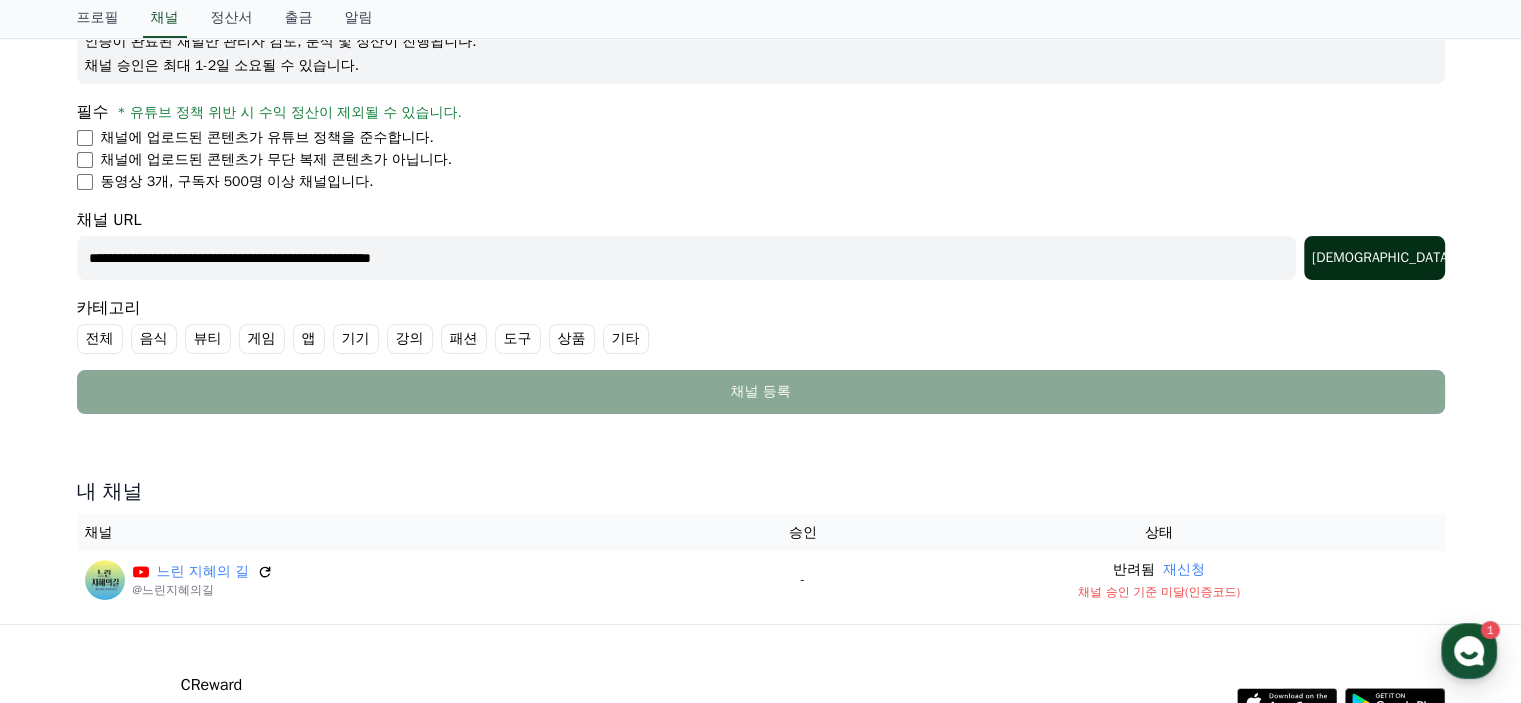 type on "**********" 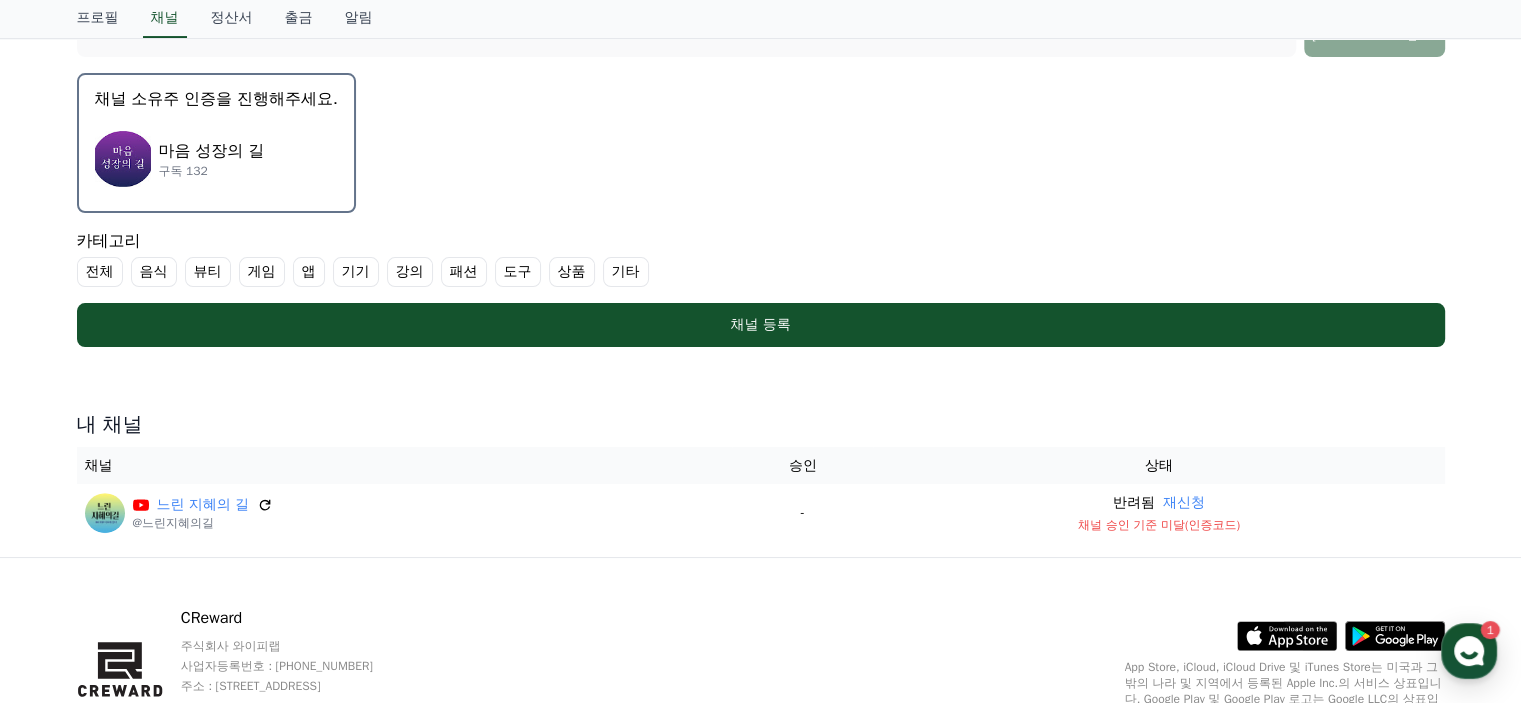 scroll, scrollTop: 423, scrollLeft: 0, axis: vertical 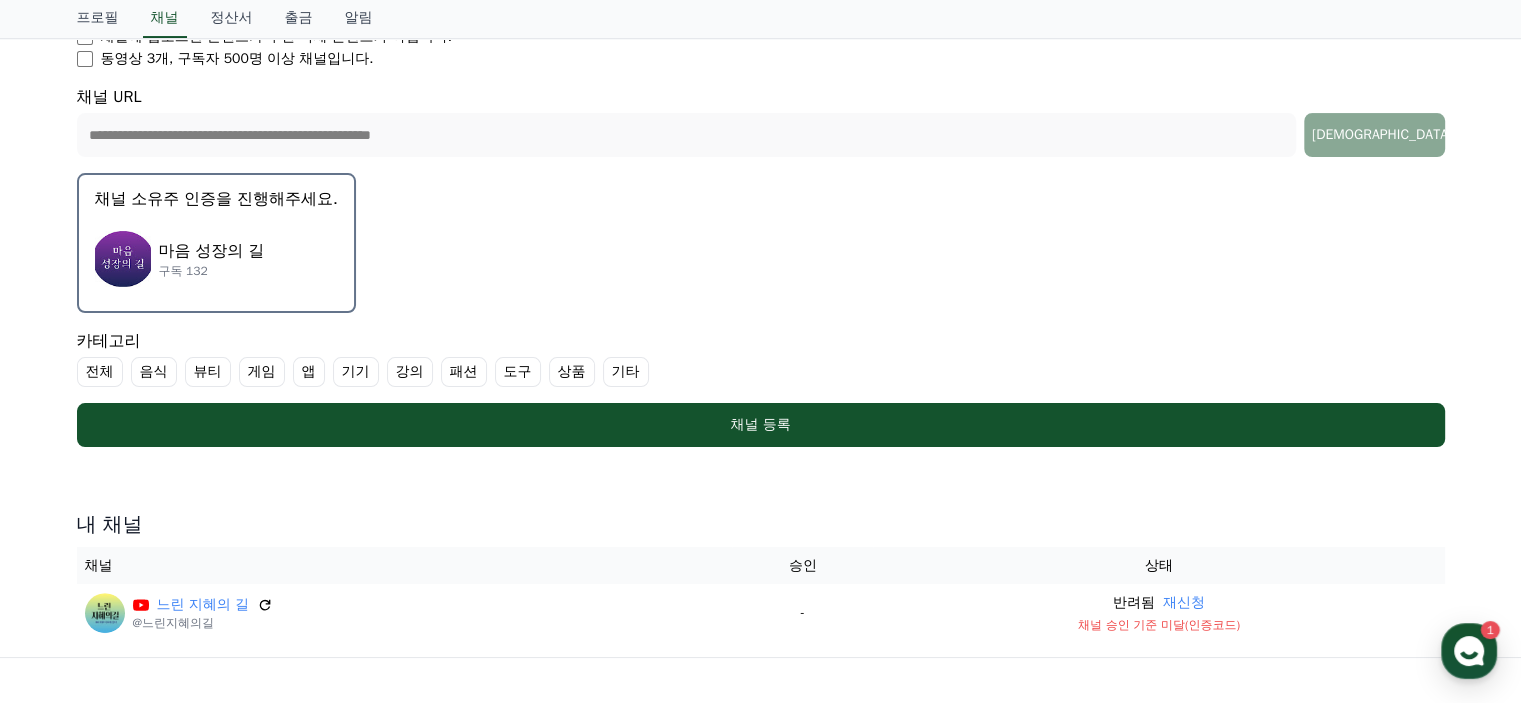 click on "구독
132" at bounding box center (212, 271) 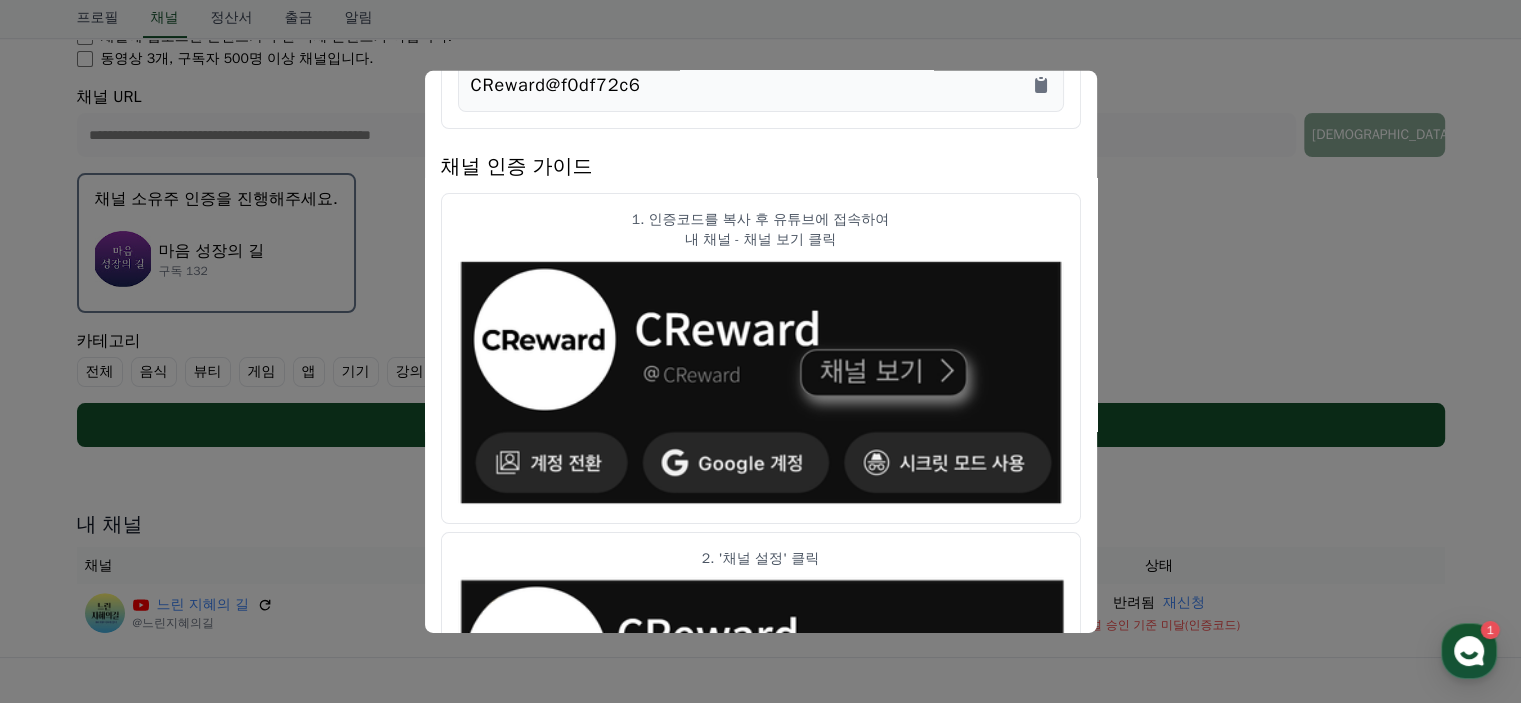 scroll, scrollTop: 100, scrollLeft: 0, axis: vertical 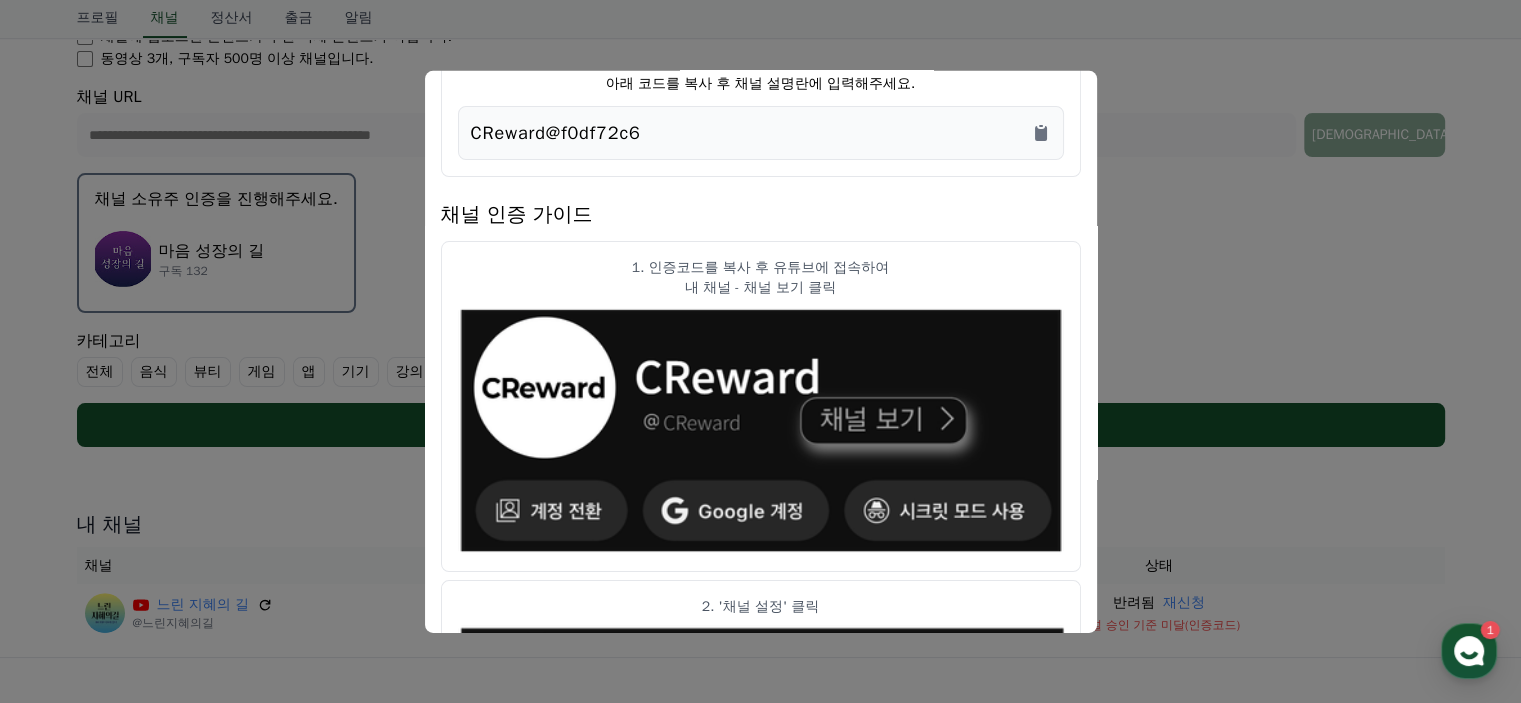 click at bounding box center [761, 430] 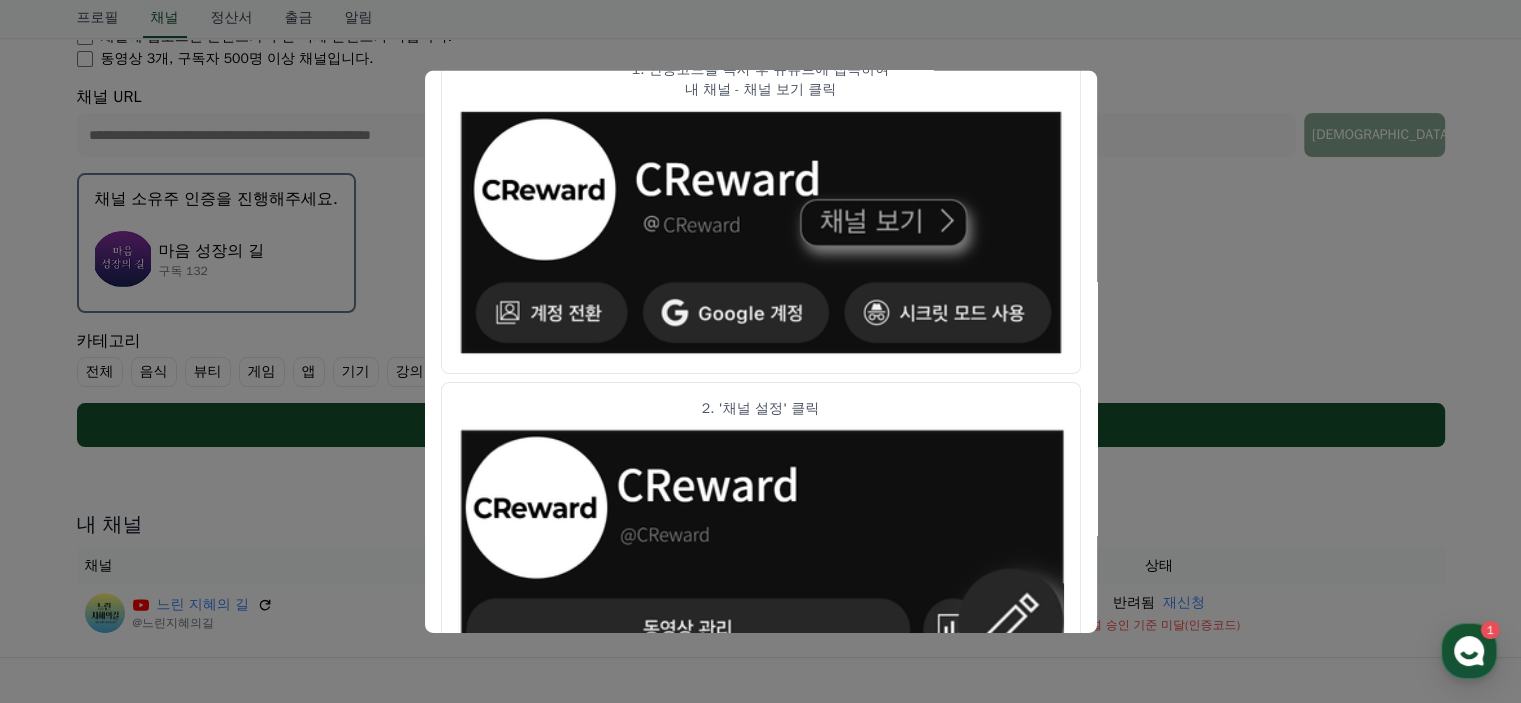 scroll, scrollTop: 300, scrollLeft: 0, axis: vertical 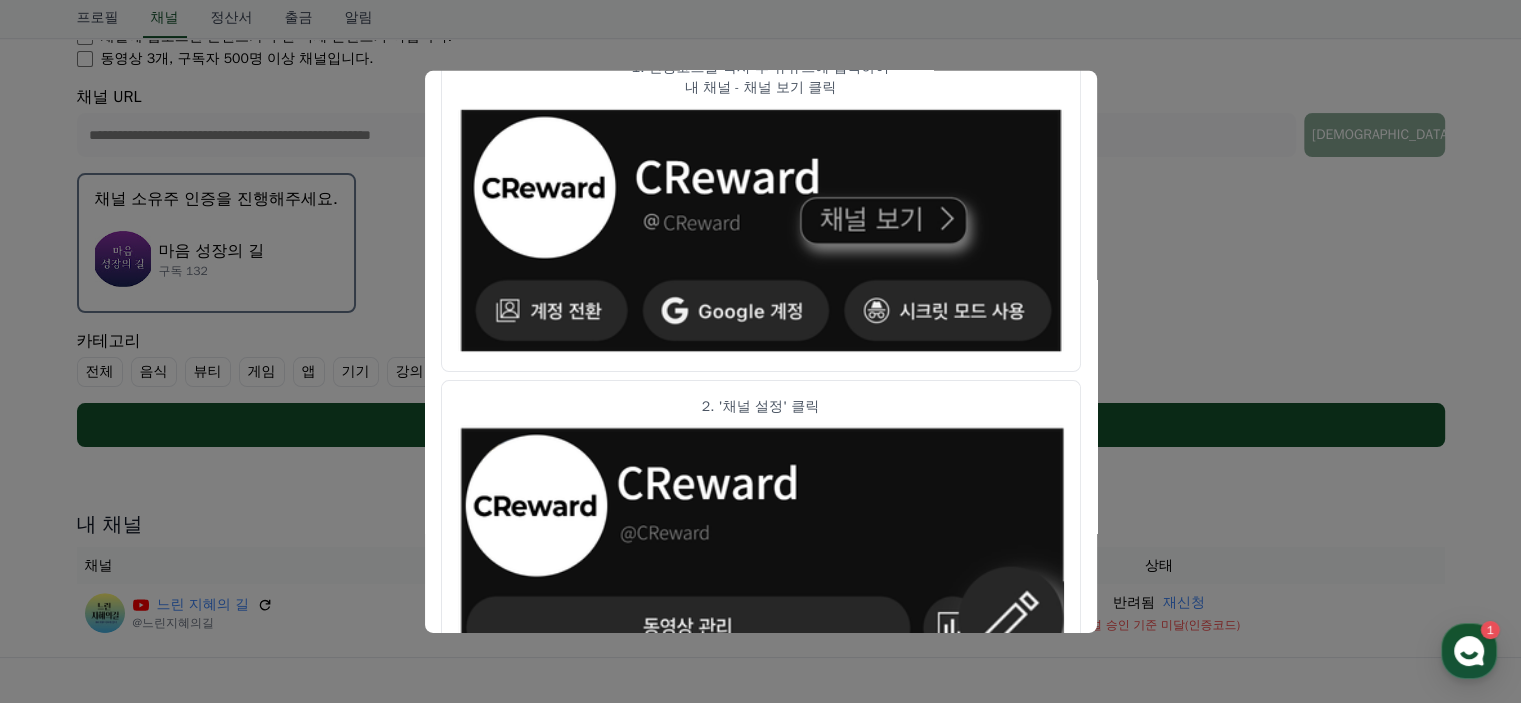 click at bounding box center [761, 230] 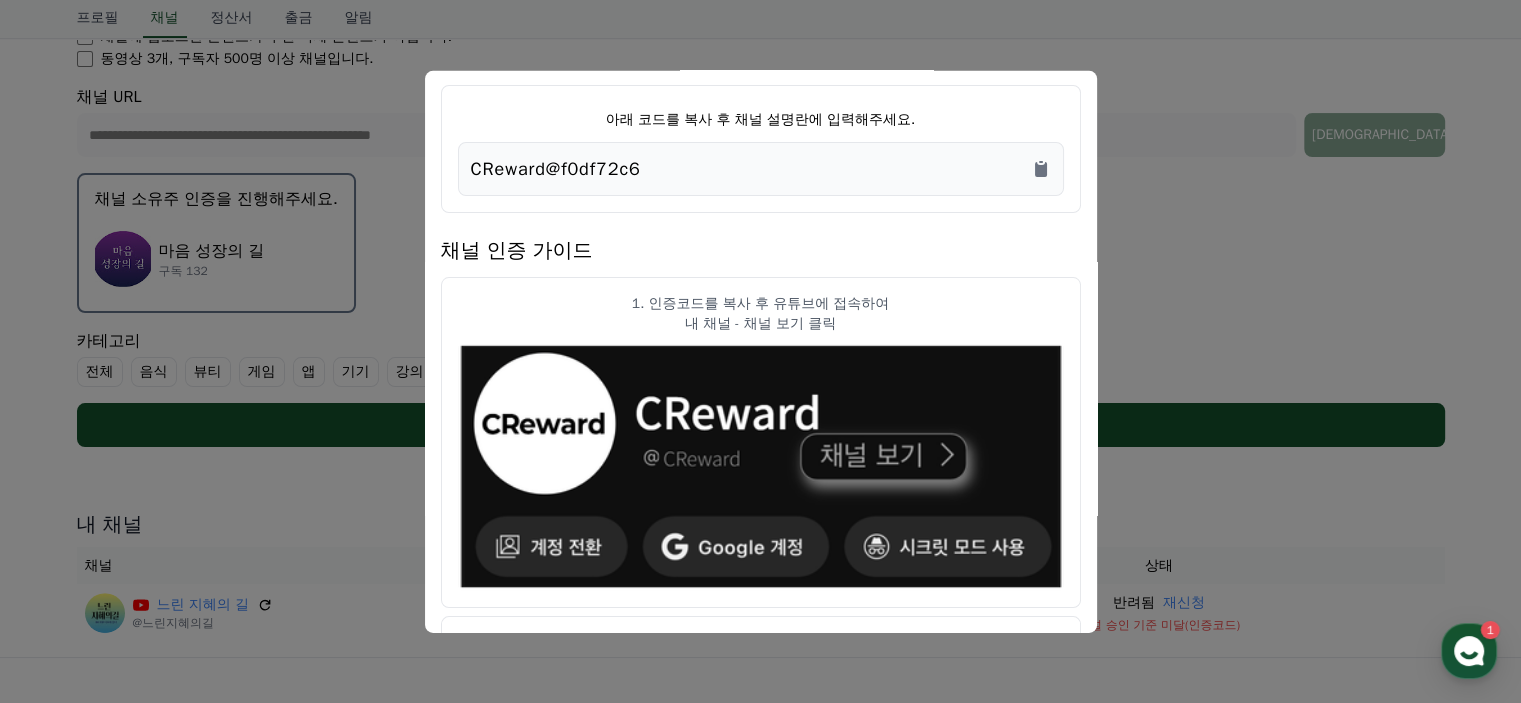 scroll, scrollTop: 61, scrollLeft: 0, axis: vertical 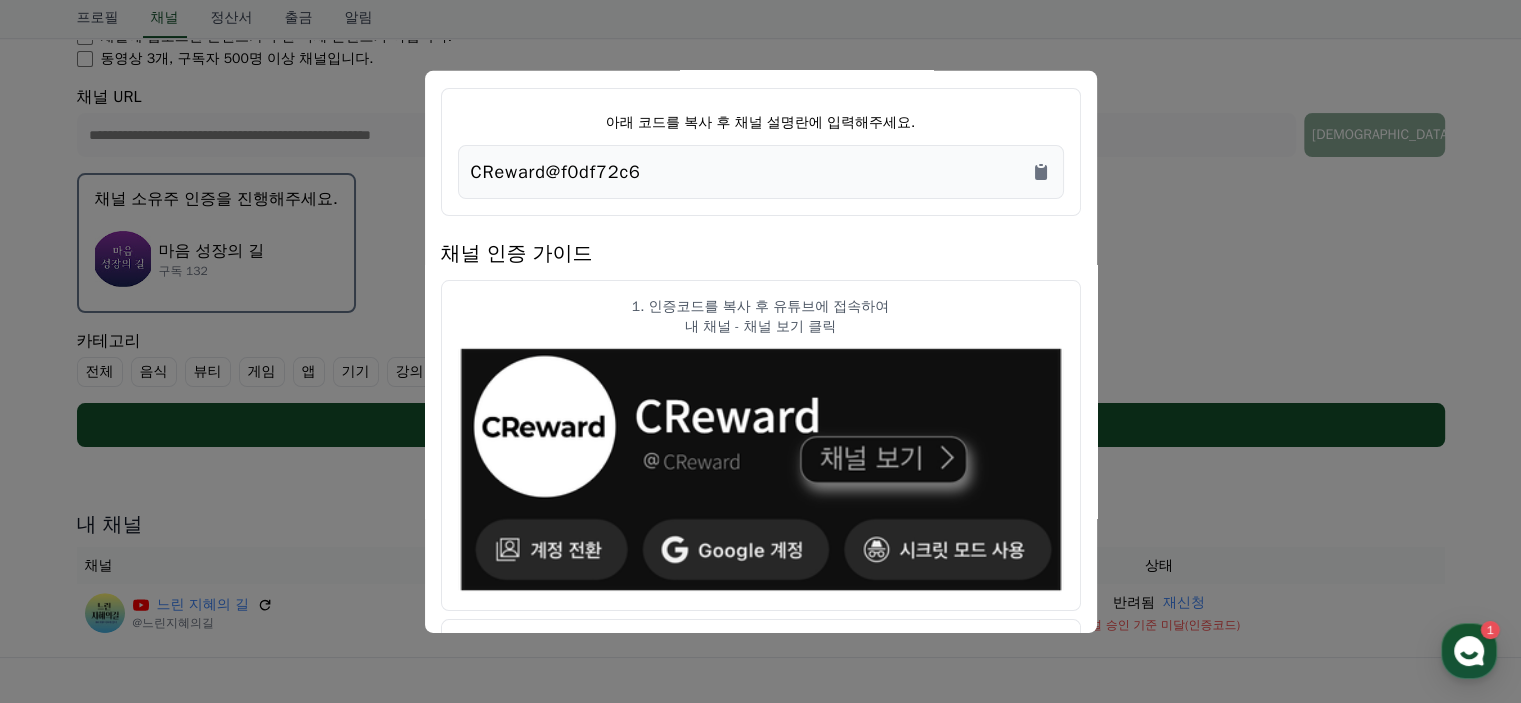 click at bounding box center (760, 351) 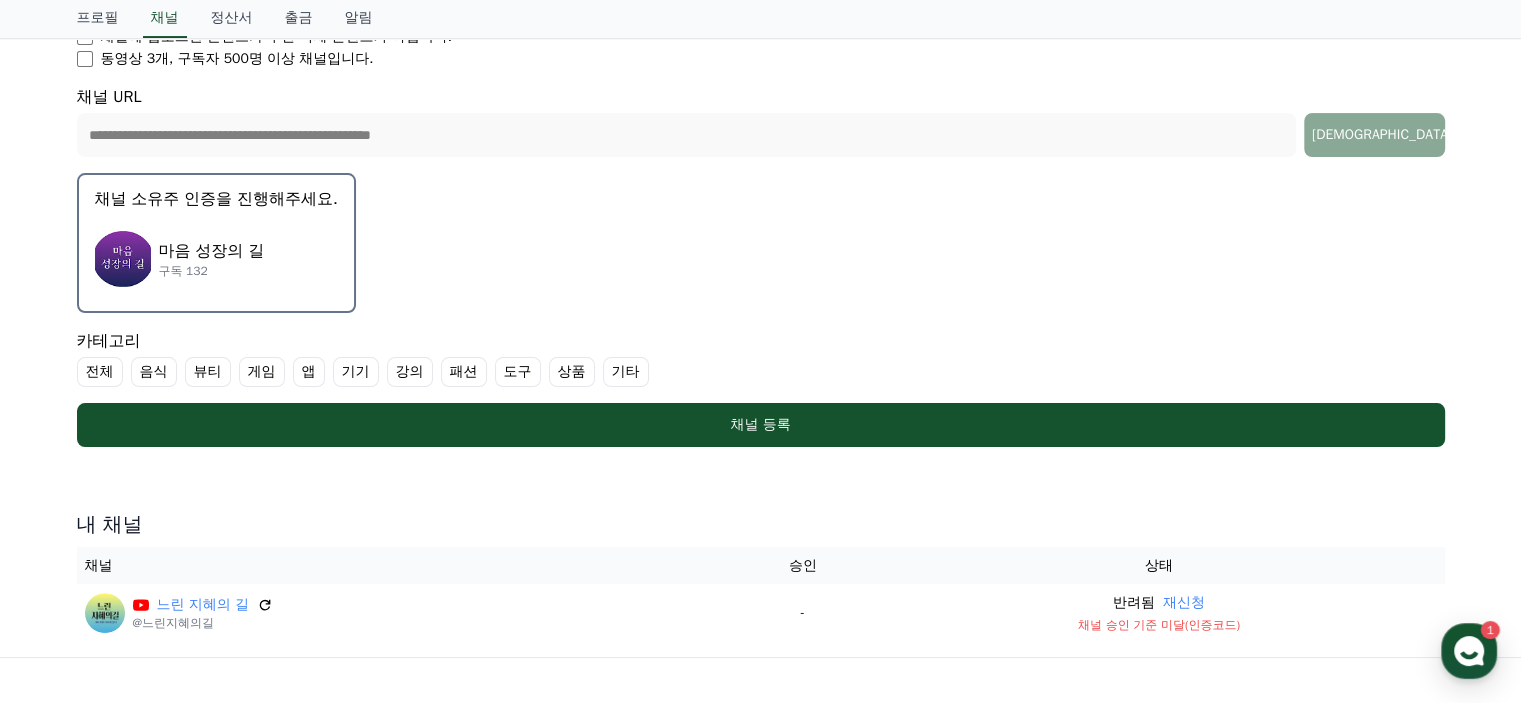 click at bounding box center [123, 259] 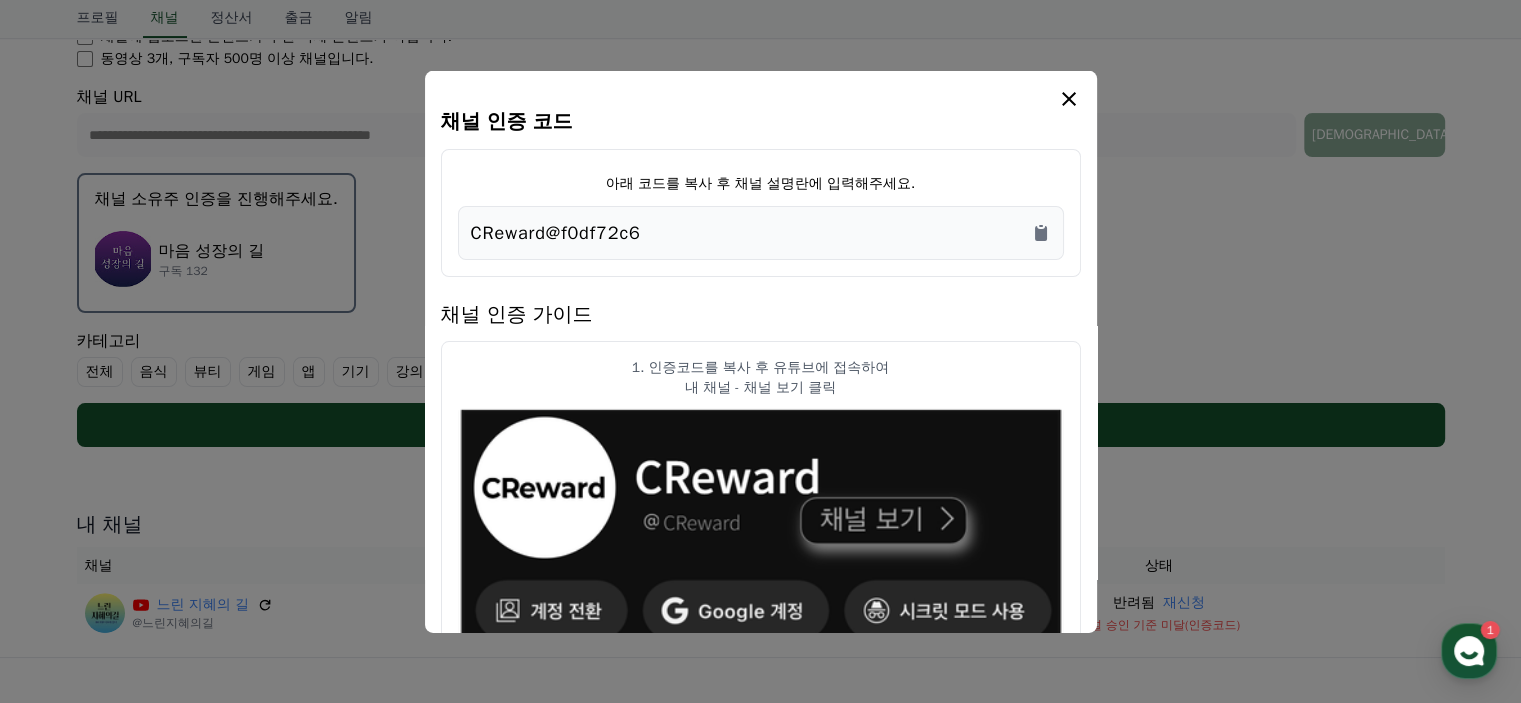 click 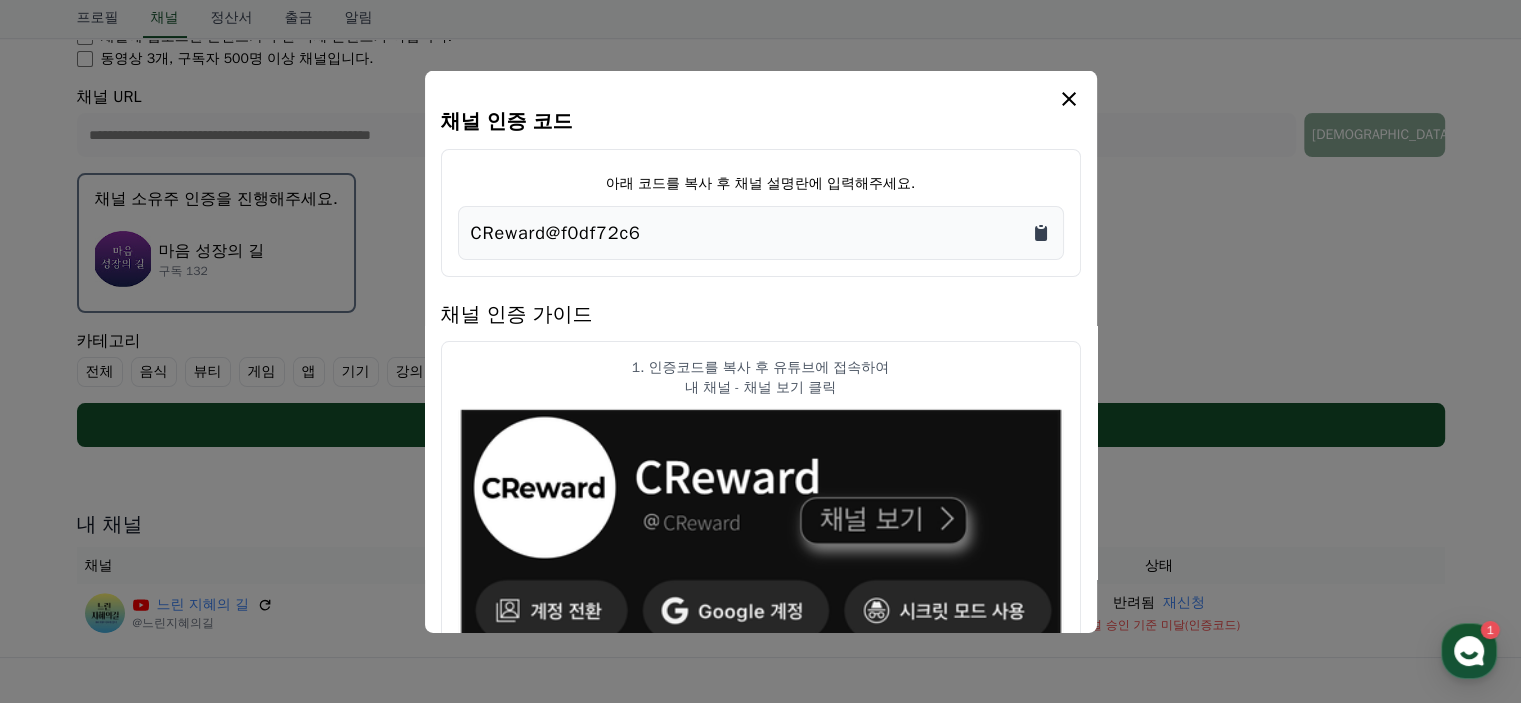 click 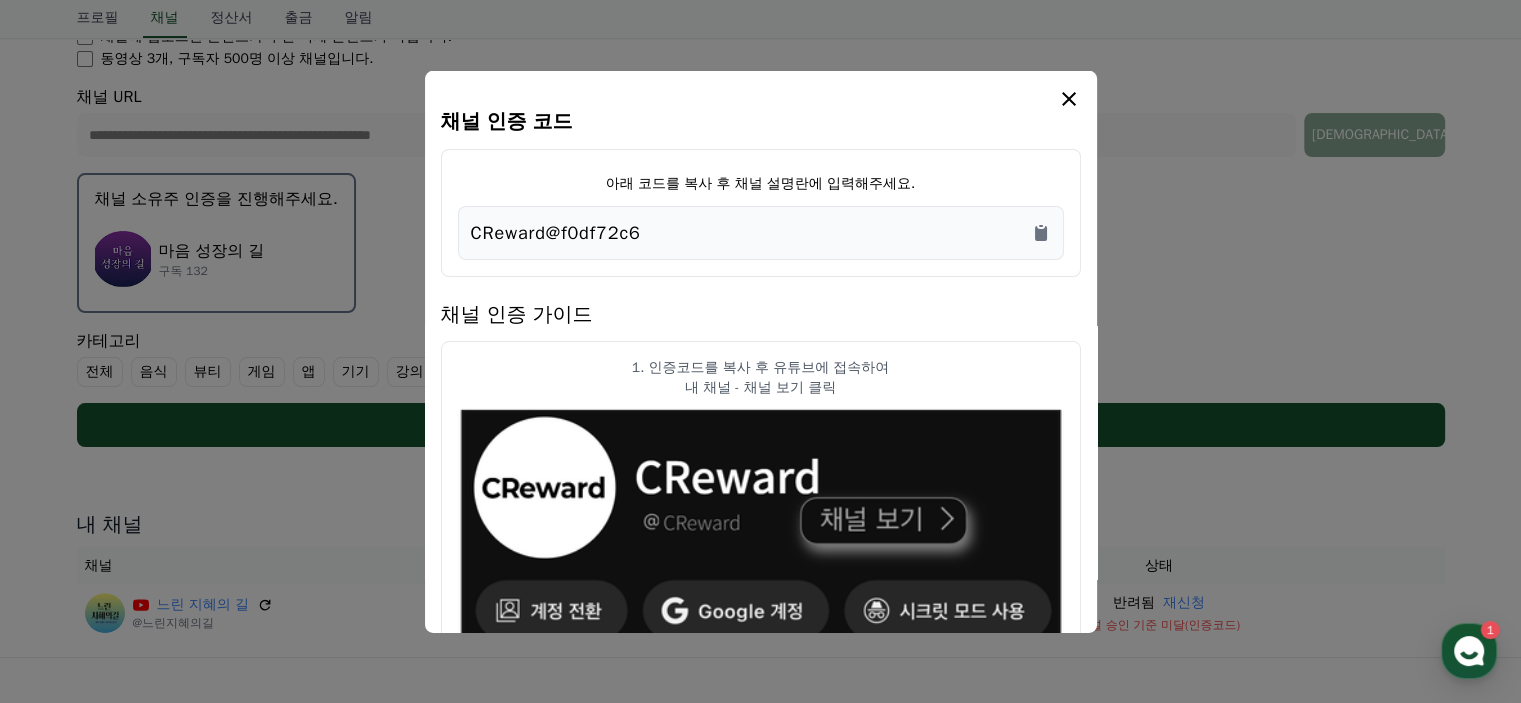 click 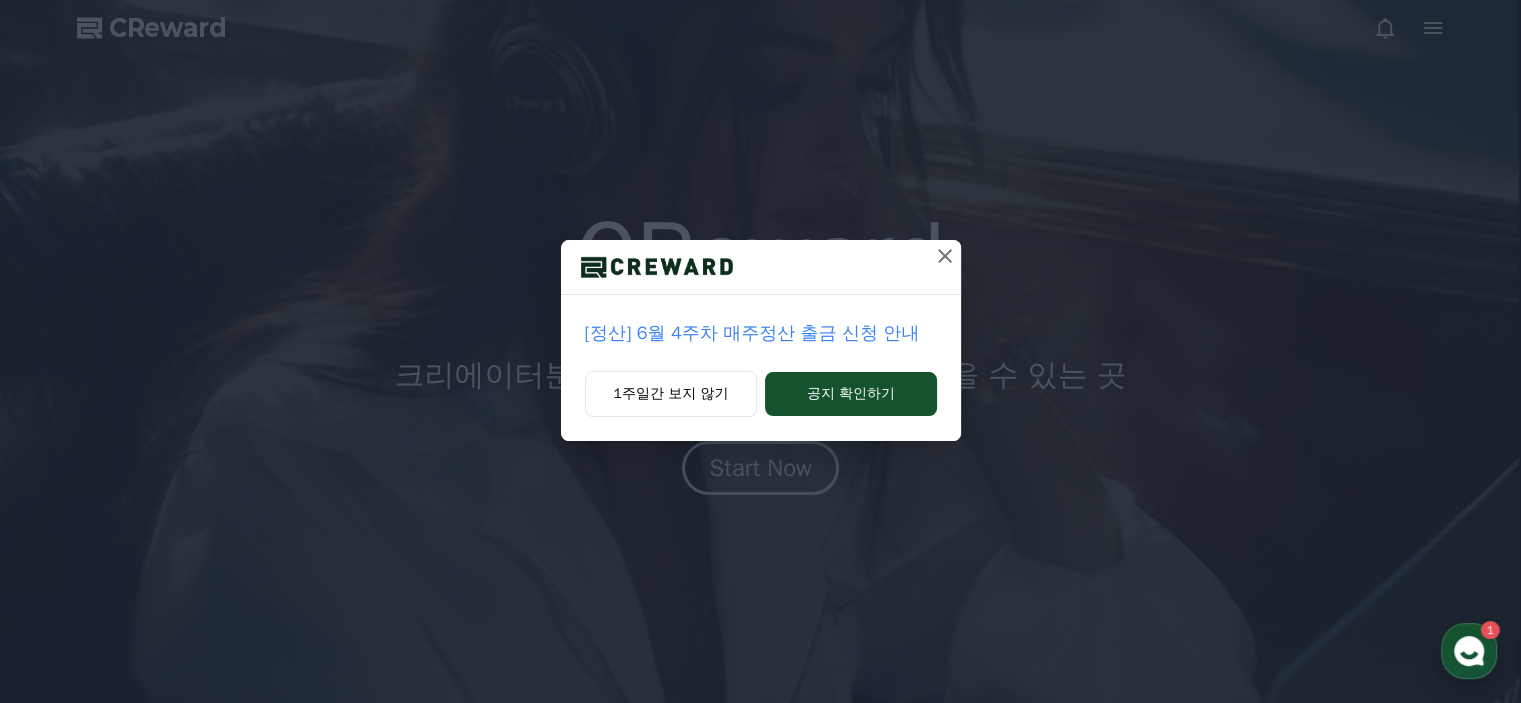 scroll, scrollTop: 0, scrollLeft: 0, axis: both 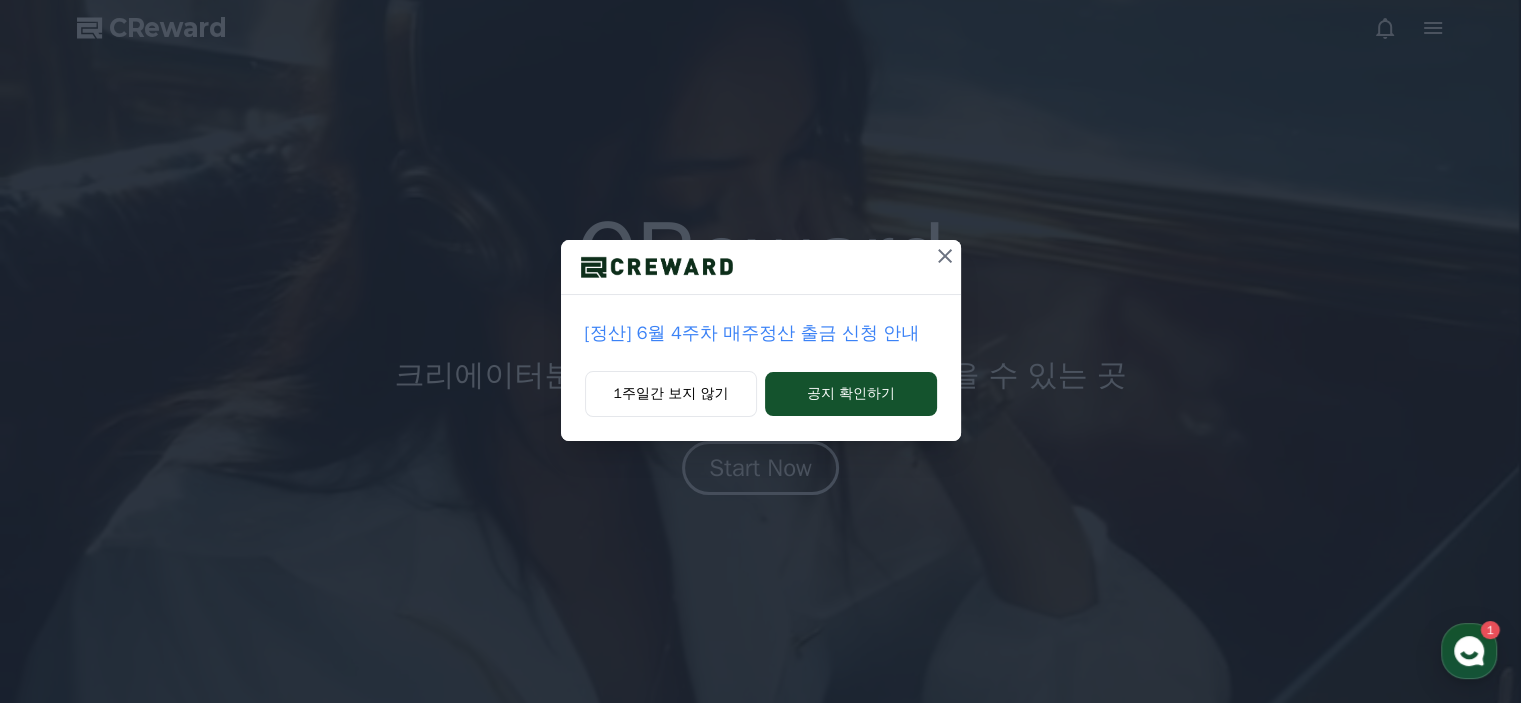 click 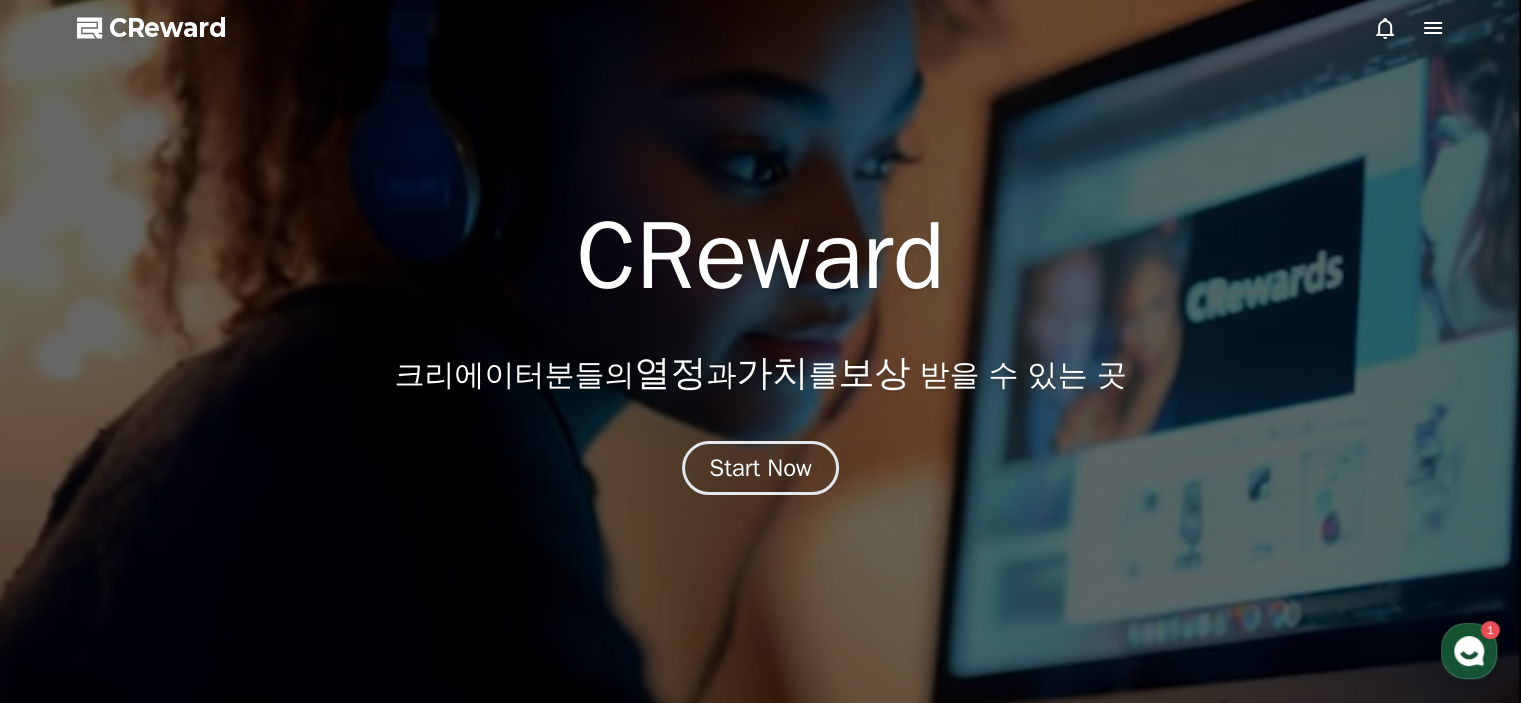 click 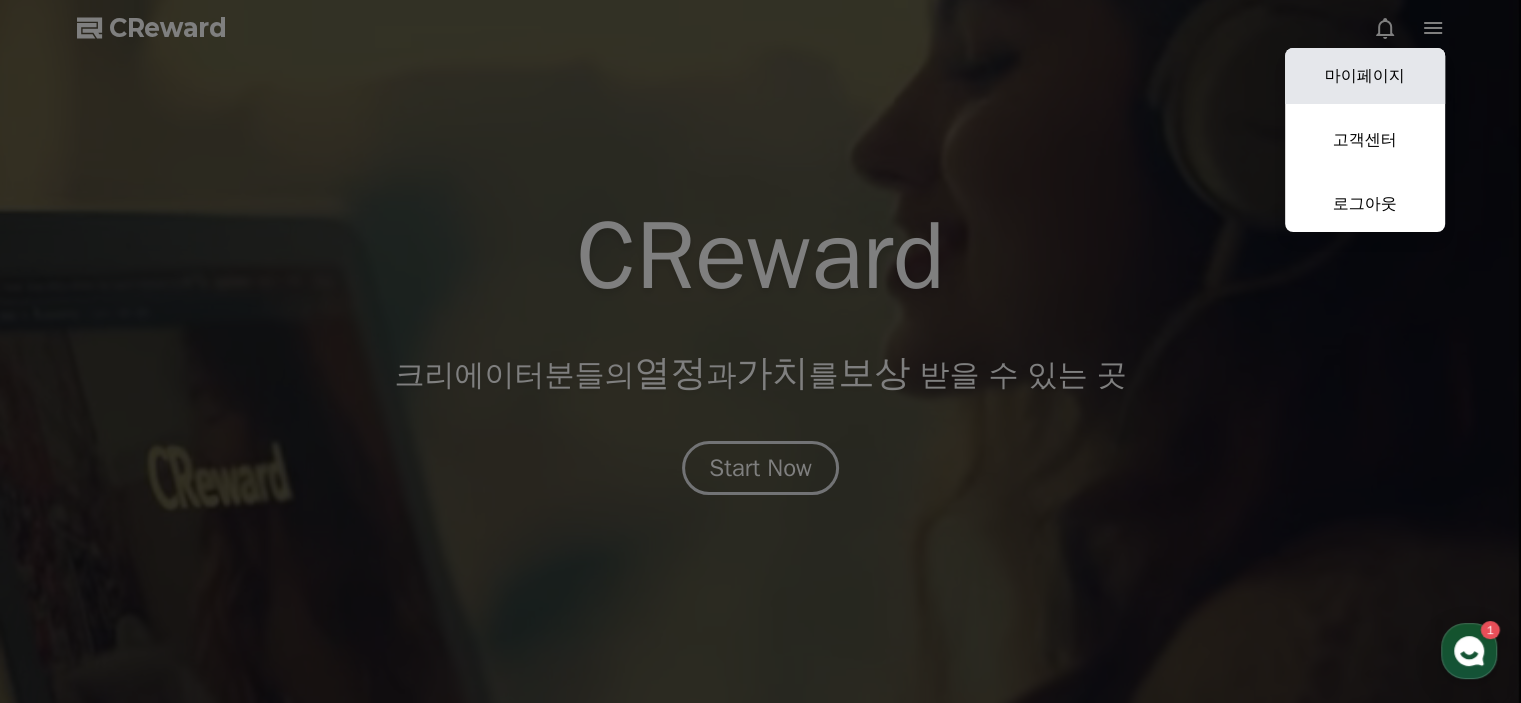 click on "마이페이지" at bounding box center (1365, 76) 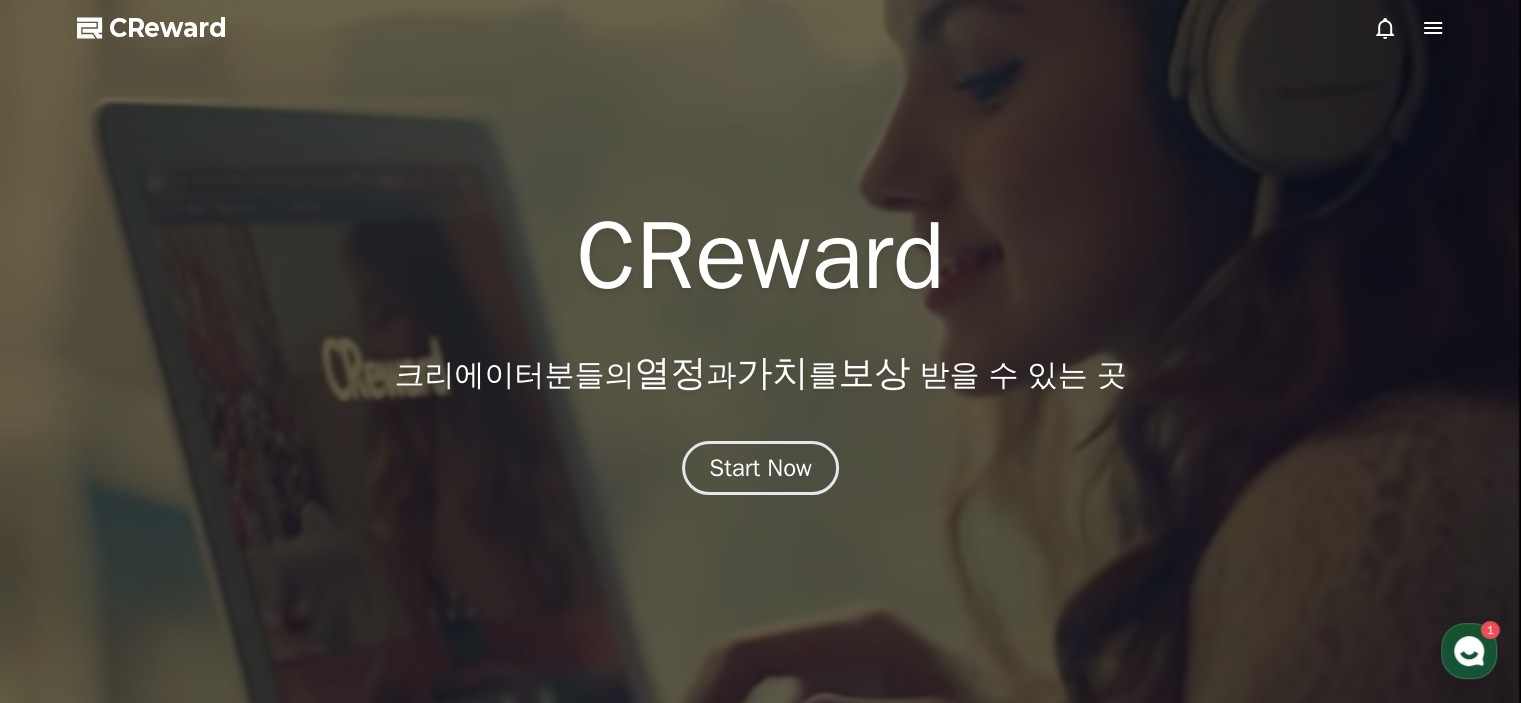 select on "**********" 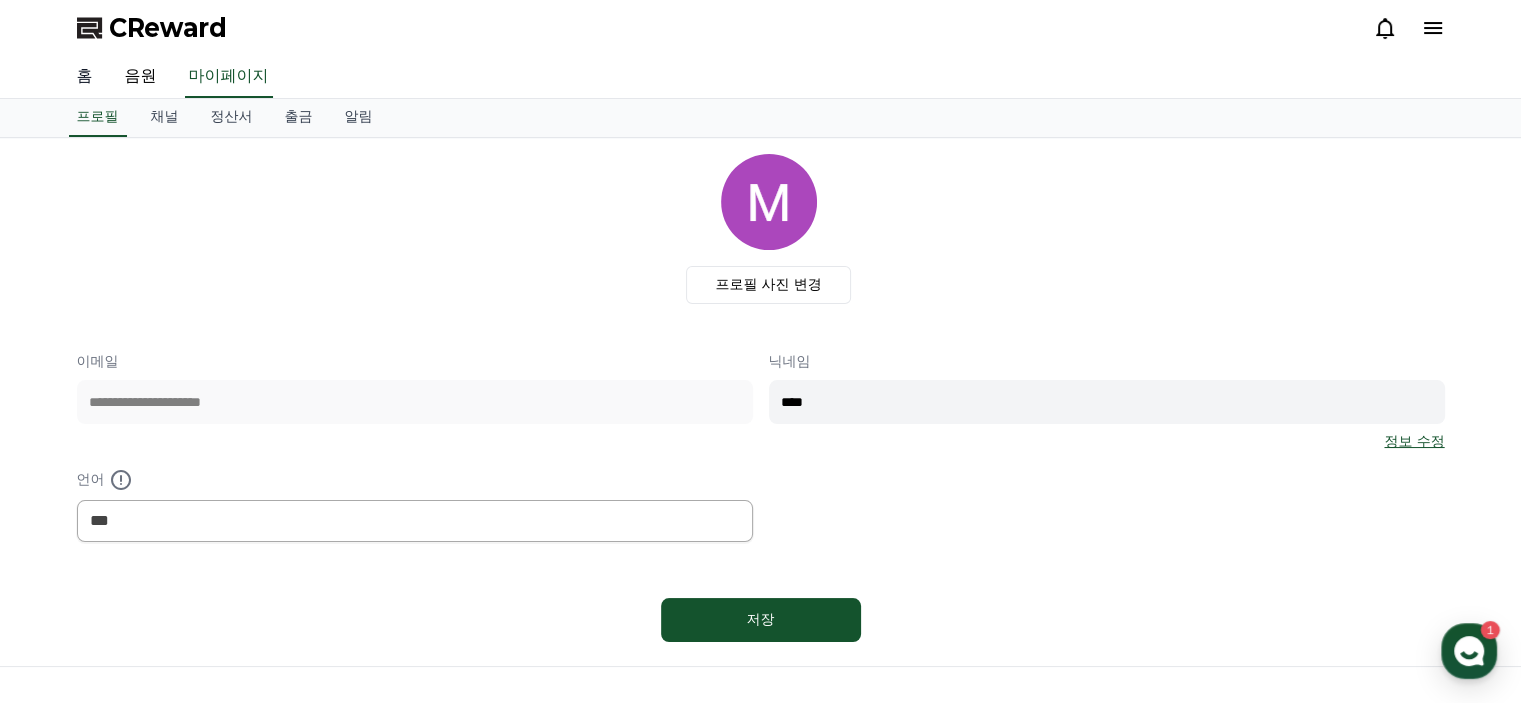 click on "홈" at bounding box center [85, 77] 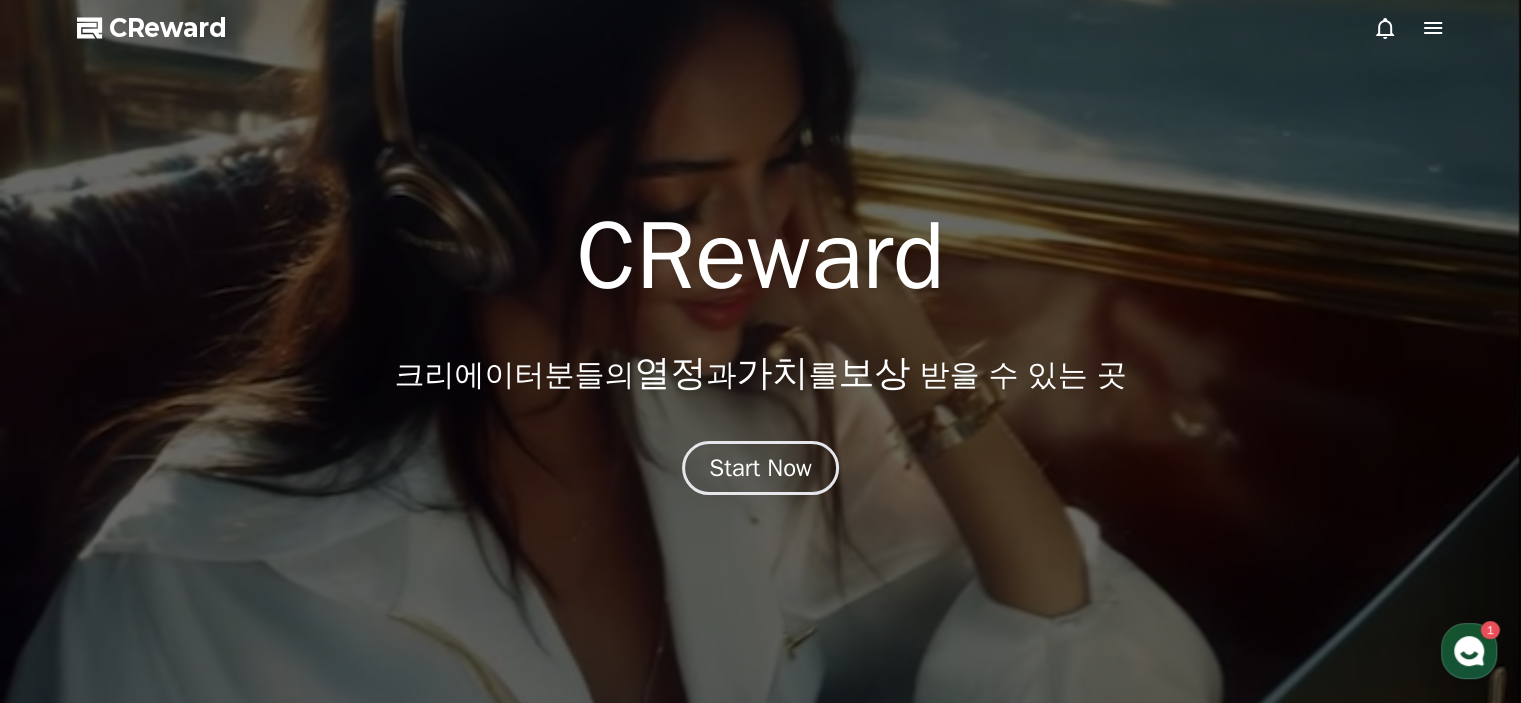 click 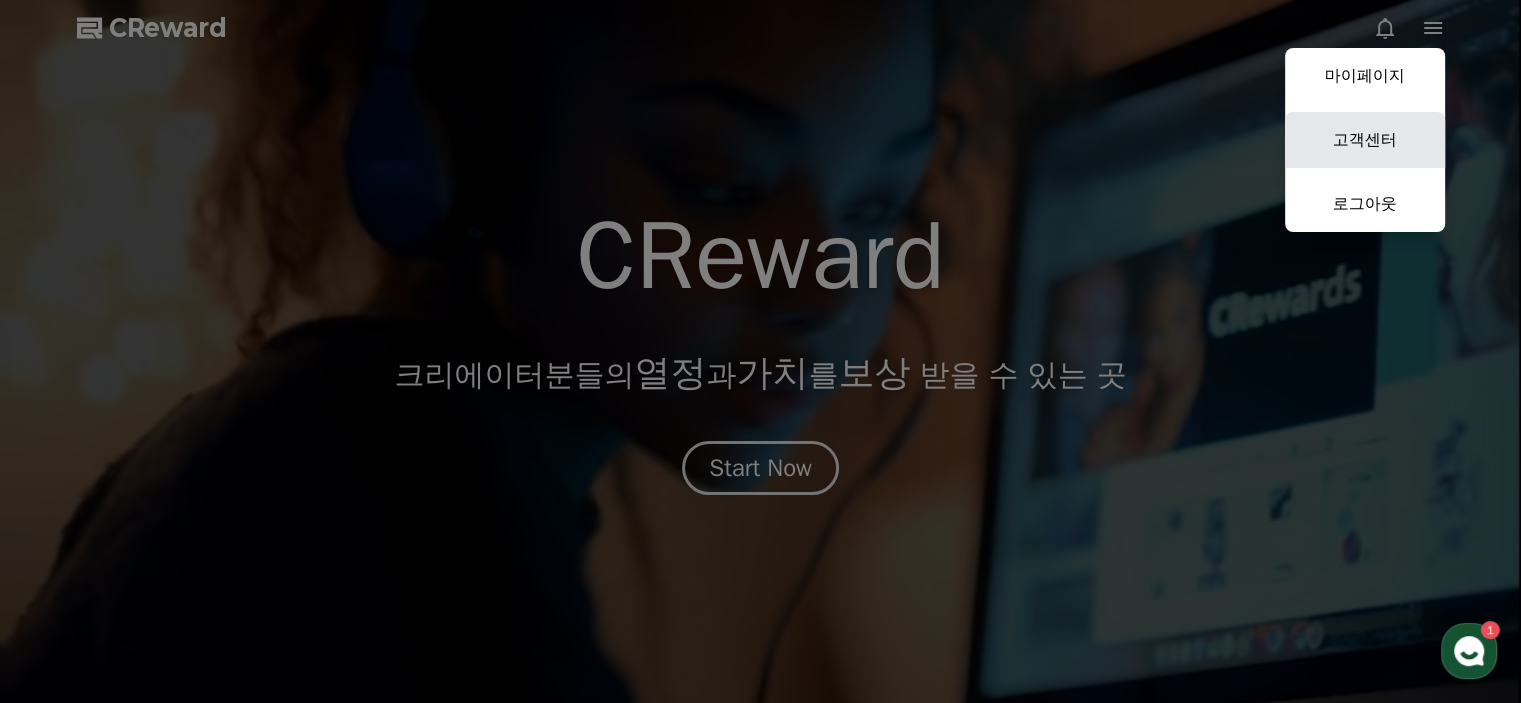 click on "고객센터" at bounding box center (1365, 140) 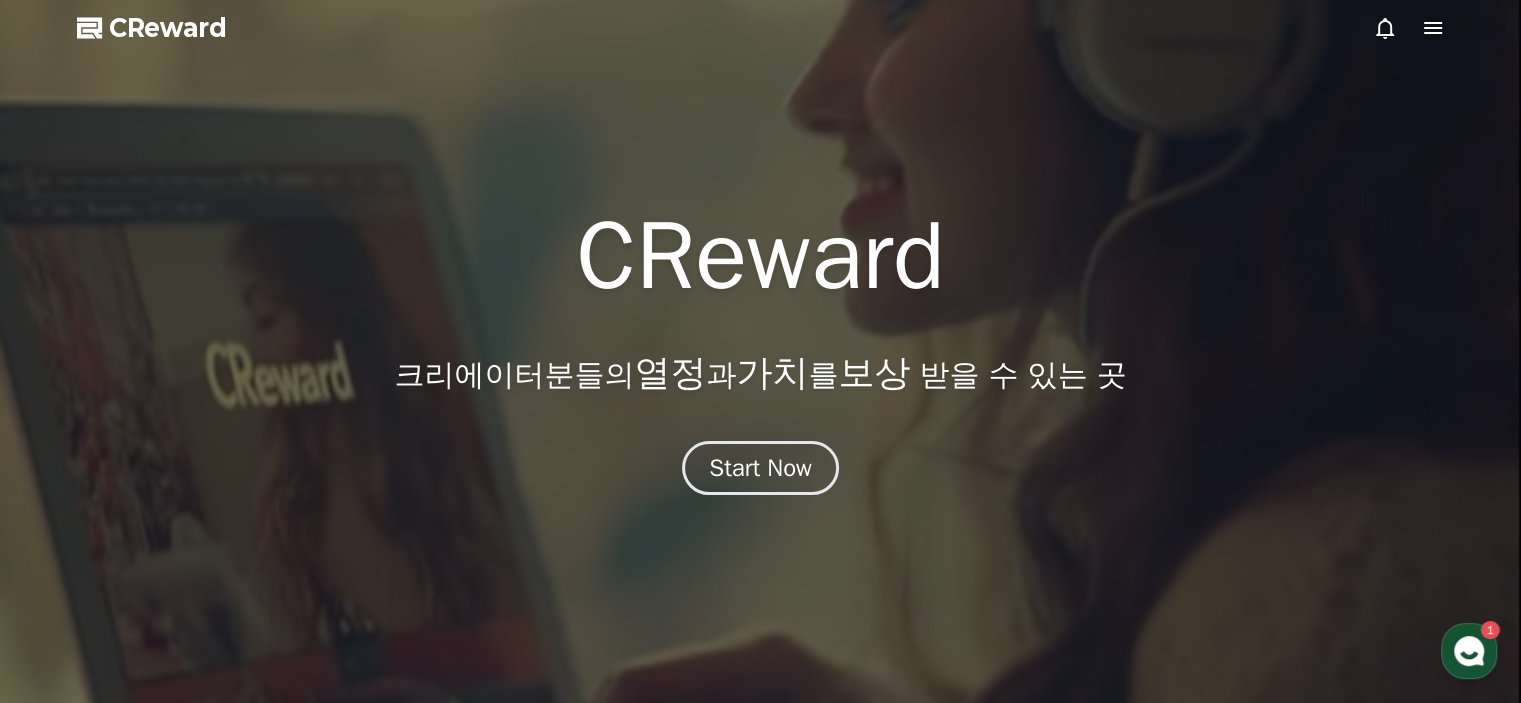 click 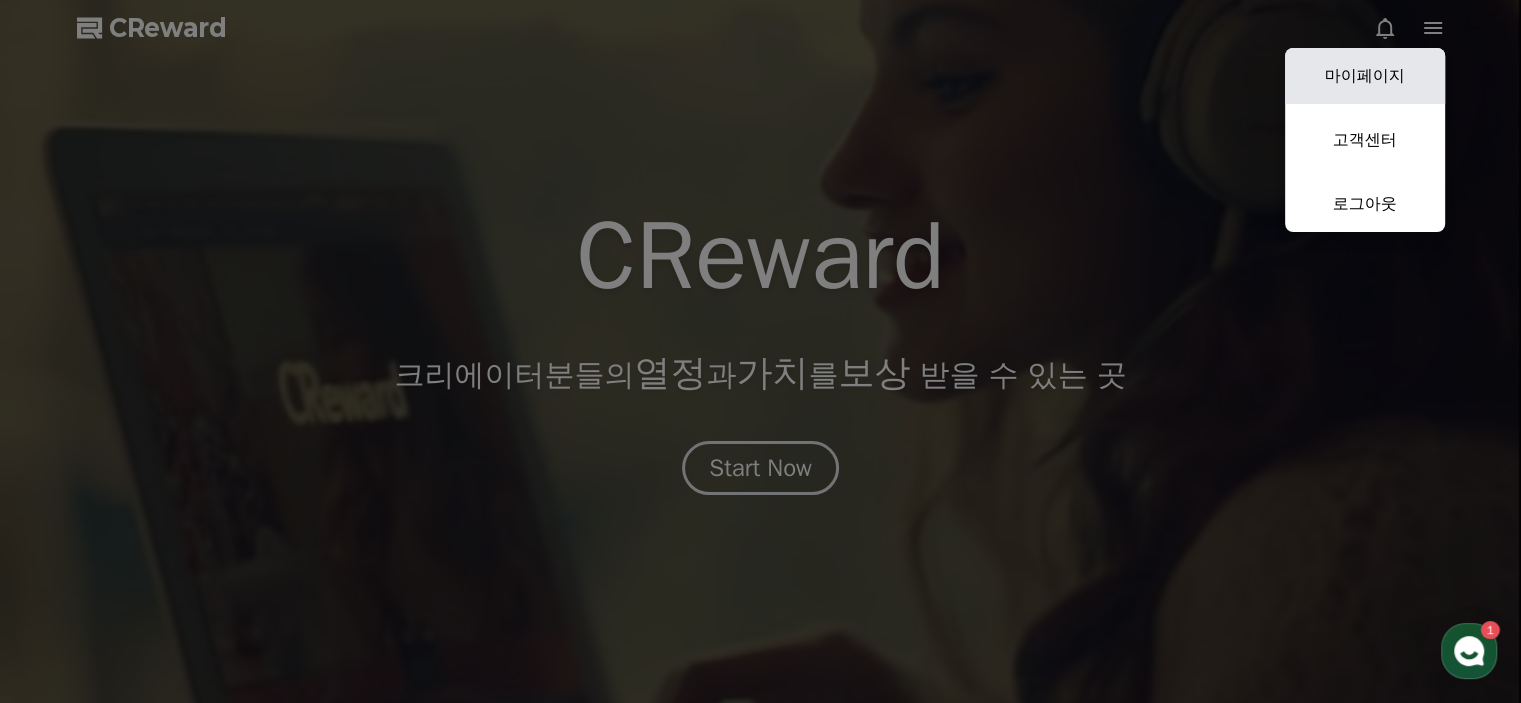 click on "마이페이지" at bounding box center (1365, 76) 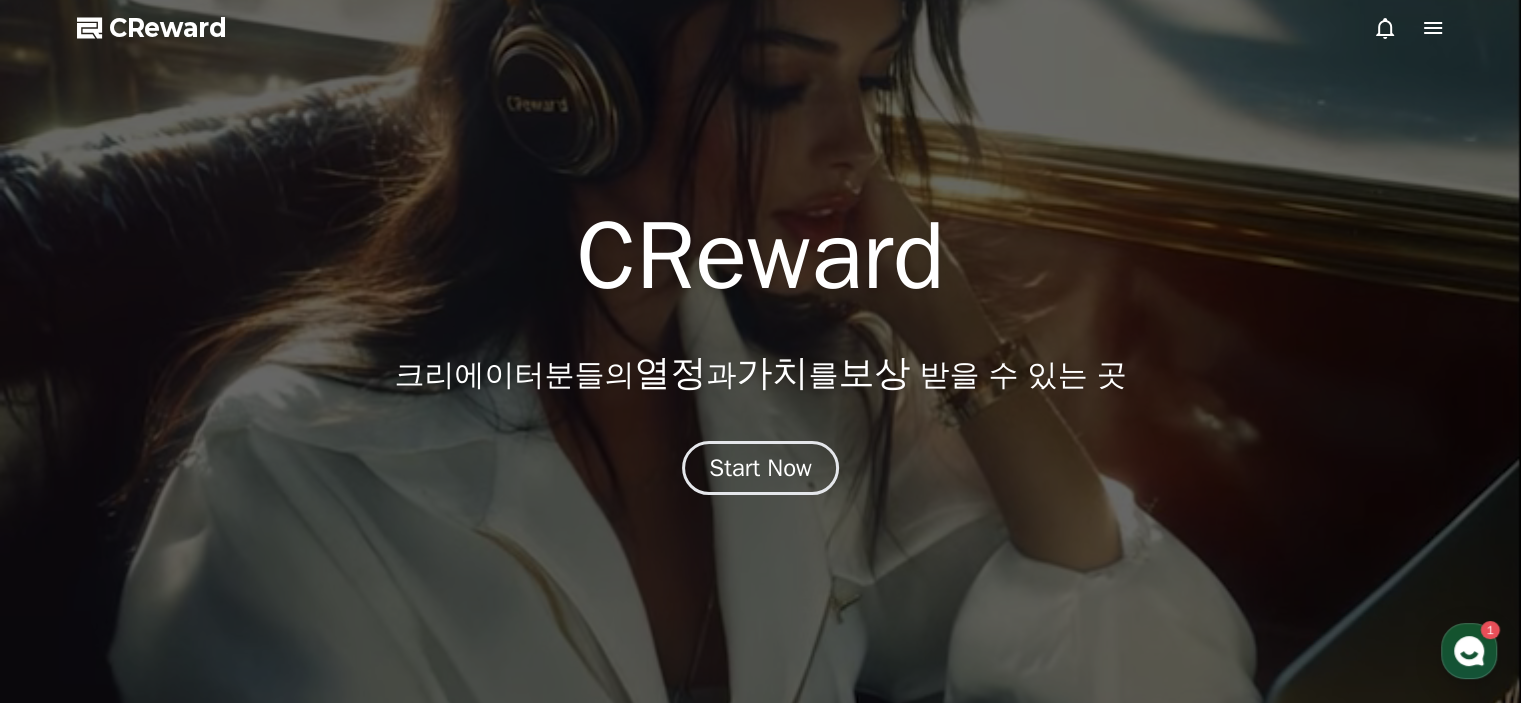 select on "**********" 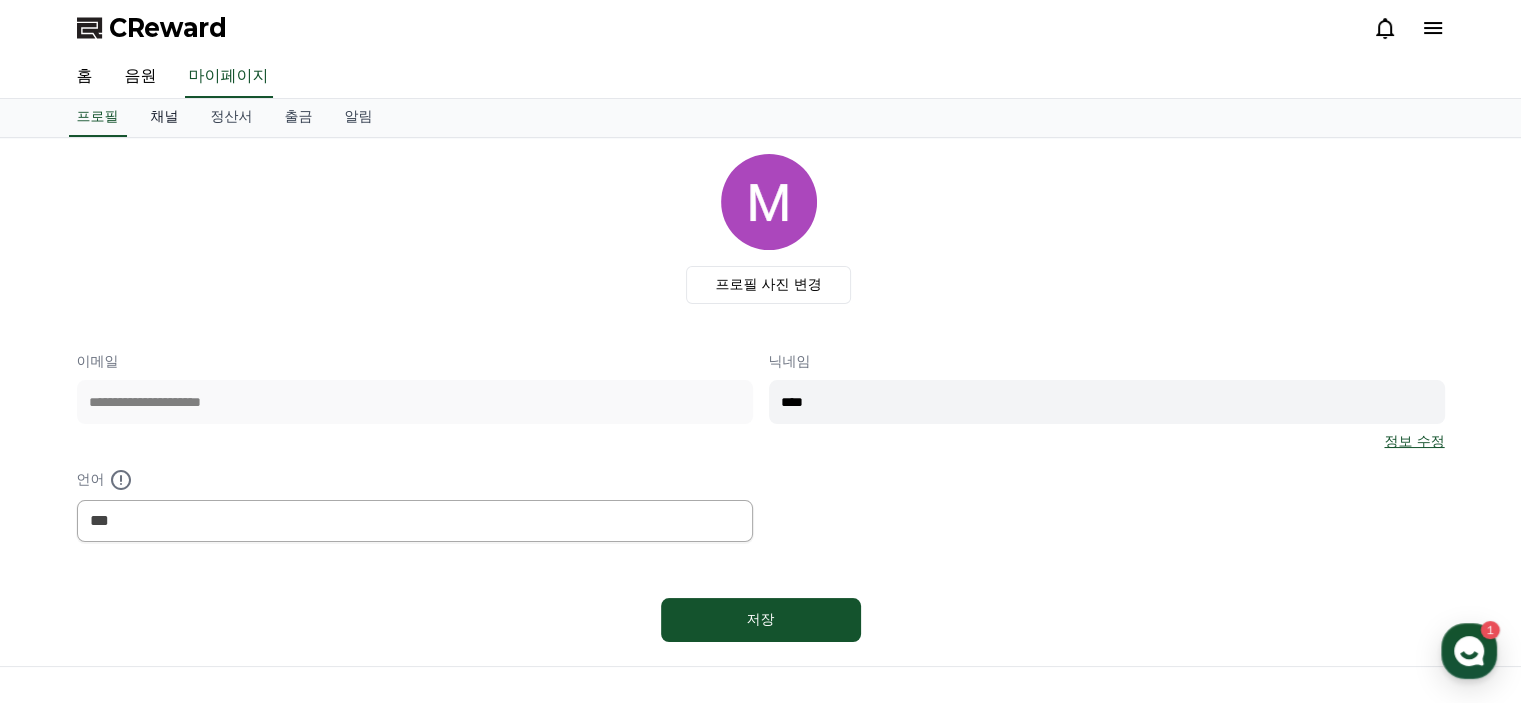 click on "채널" at bounding box center (165, 118) 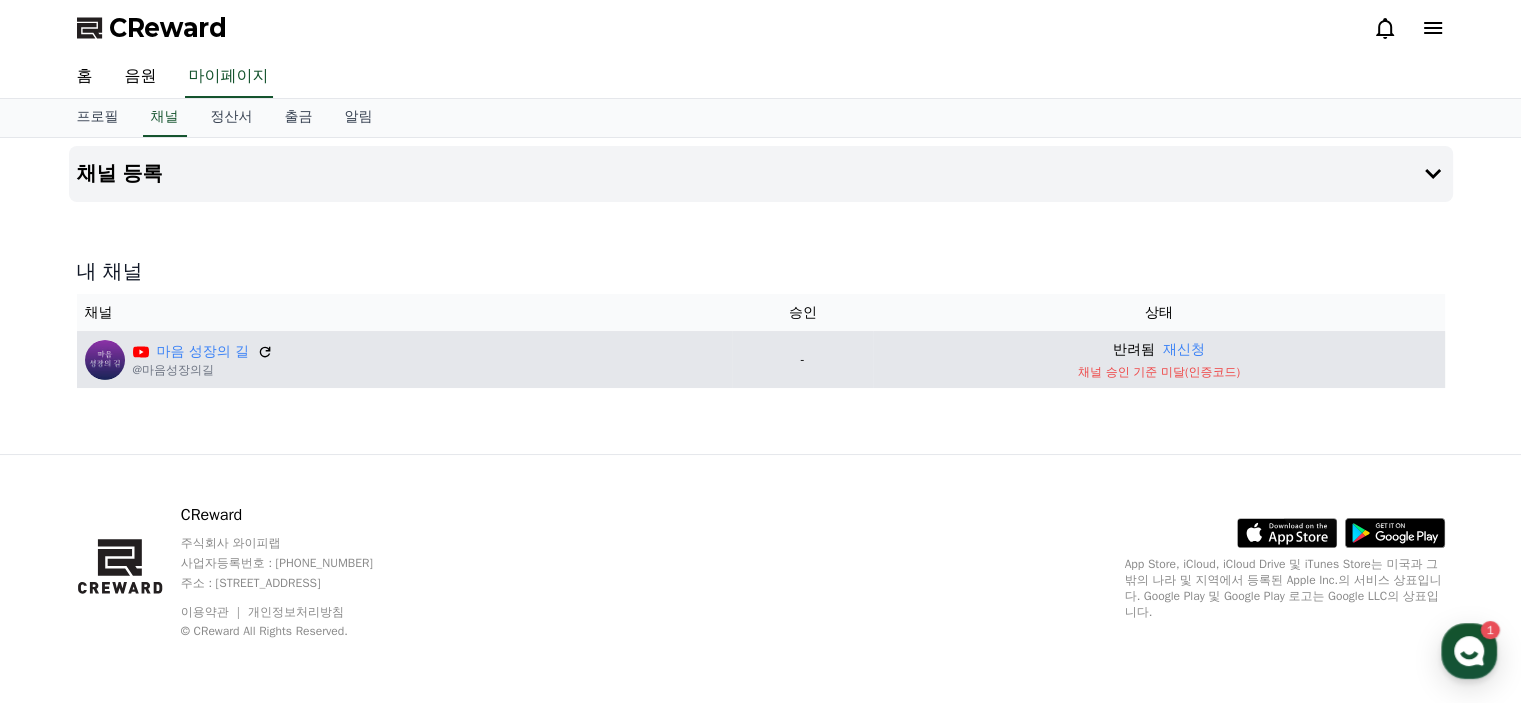 click on "반려됨" at bounding box center [1134, 349] 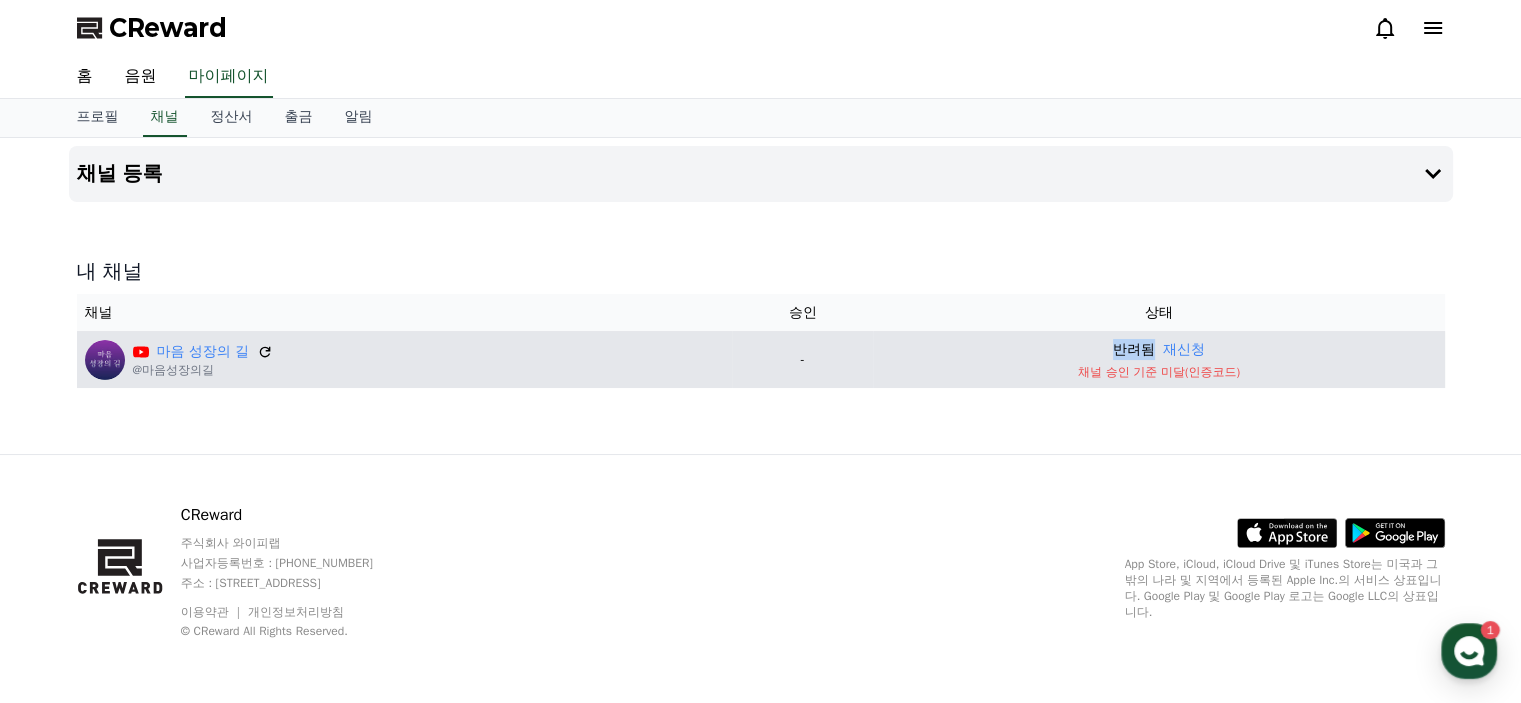 click on "반려됨" at bounding box center (1134, 349) 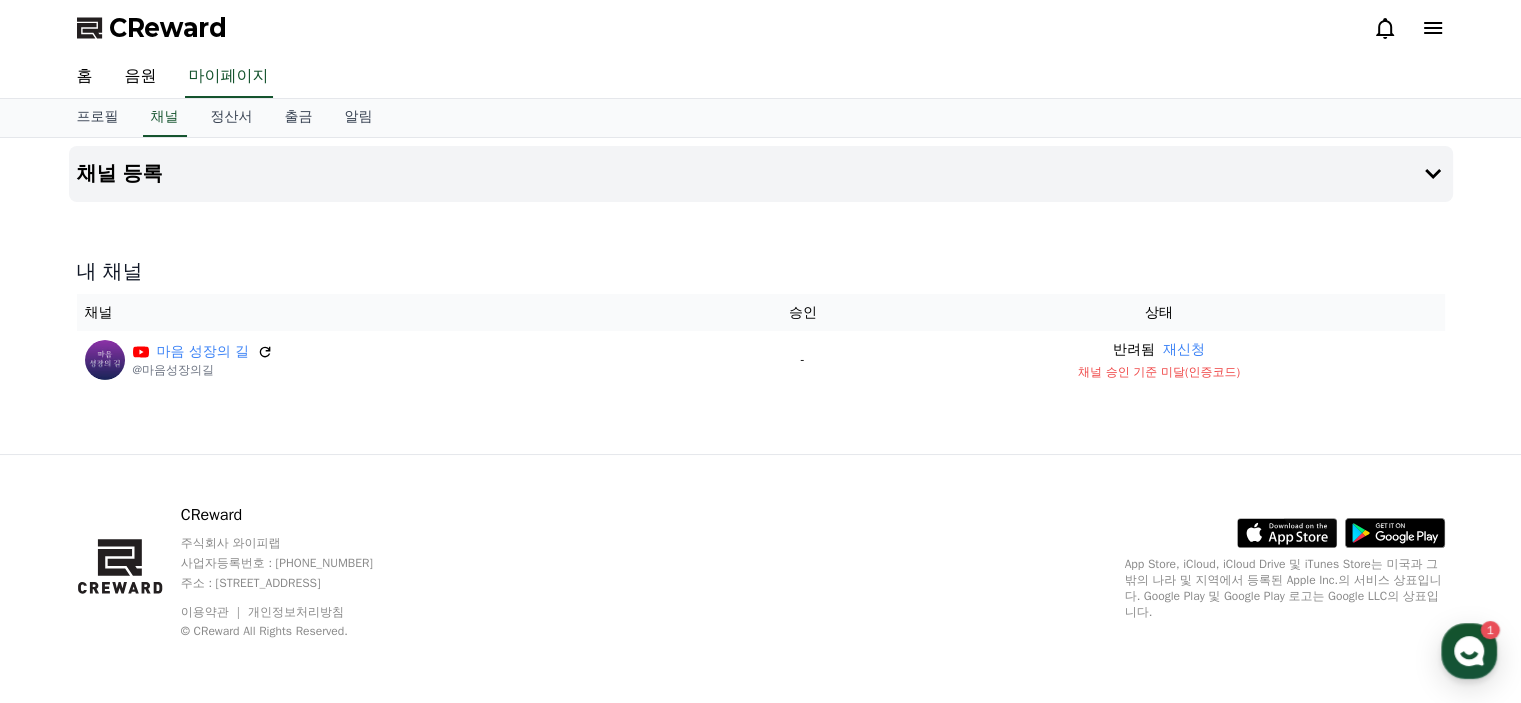 click on "채널 등록             내 채널   채널   승인   상태         마음 성장의 길     @마음성장의길       -   반려됨   재신청   채널 승인 기준 미달(인증코드)" at bounding box center [761, 296] 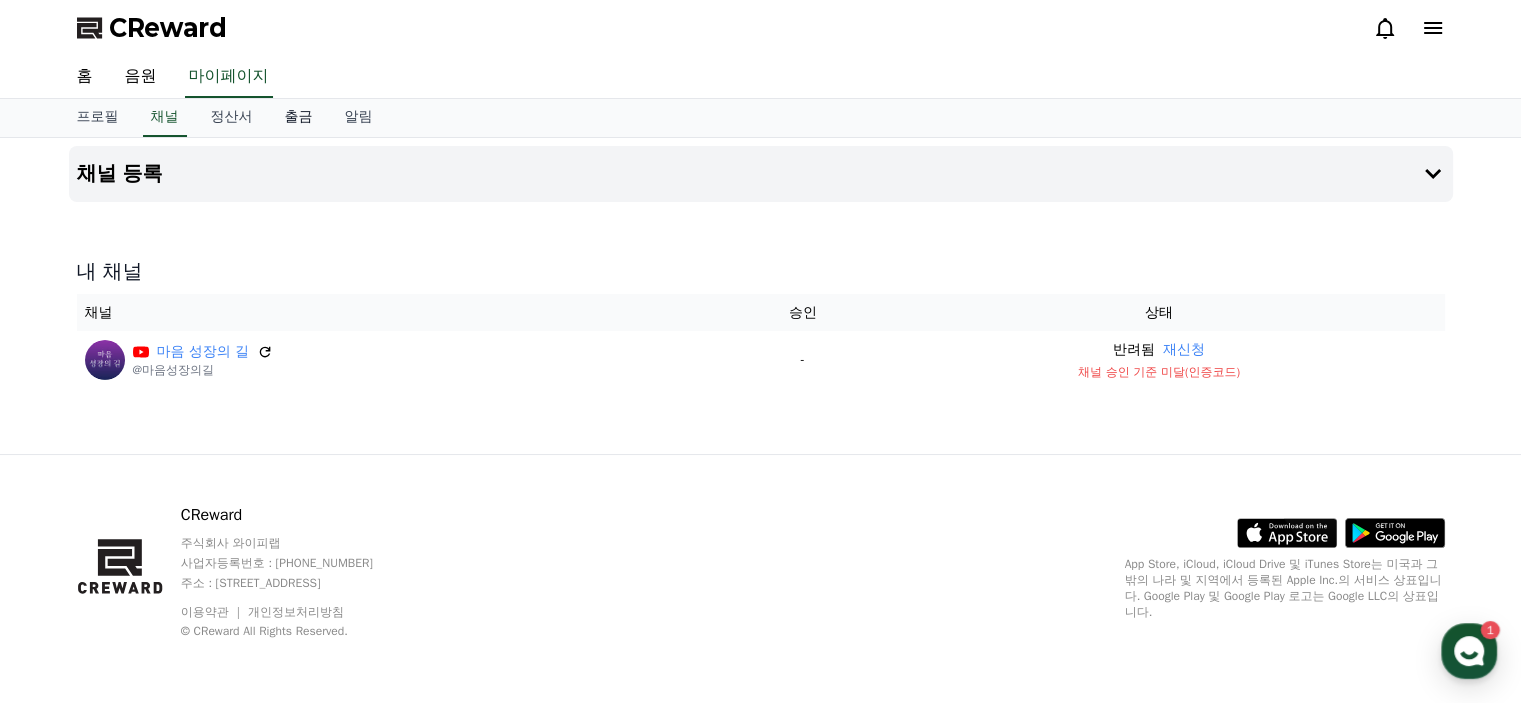 click on "출금" at bounding box center [299, 118] 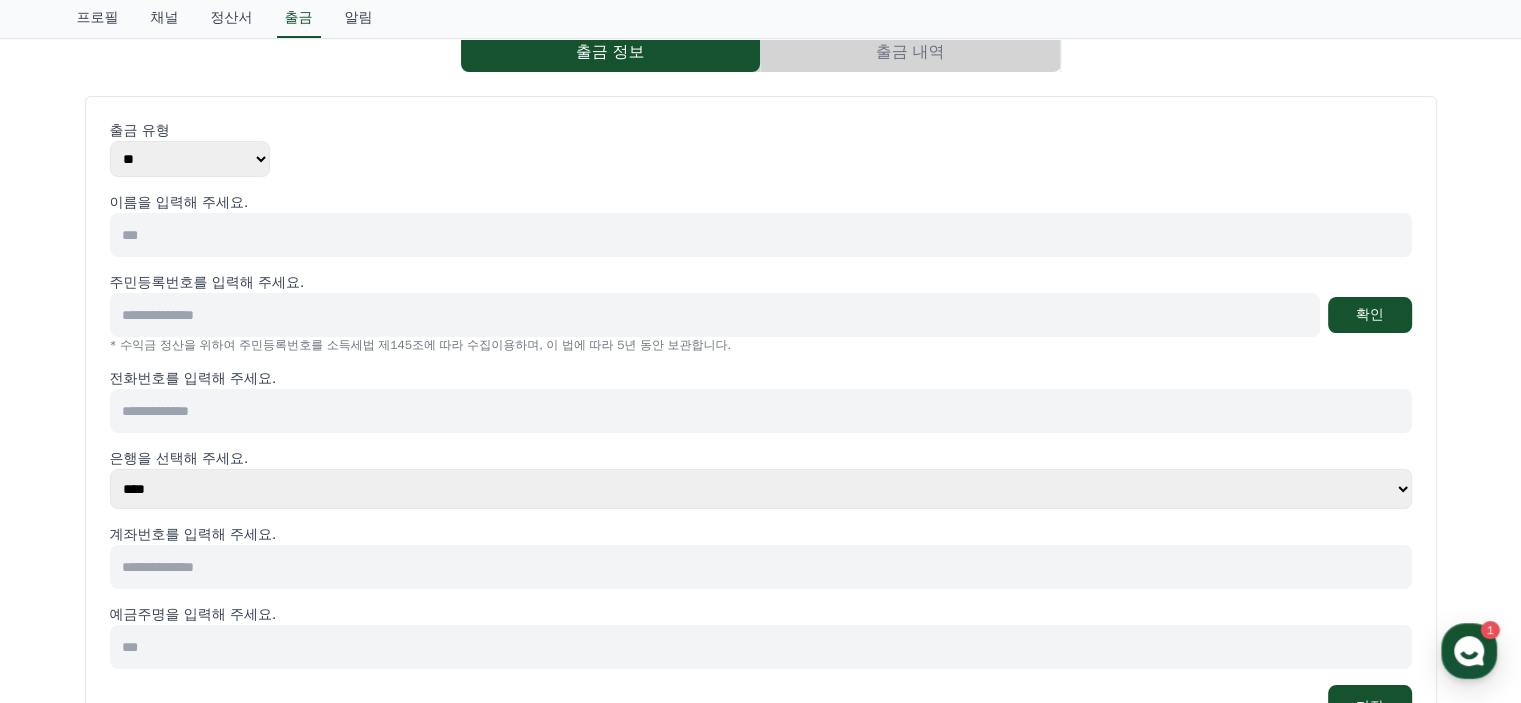 scroll, scrollTop: 0, scrollLeft: 0, axis: both 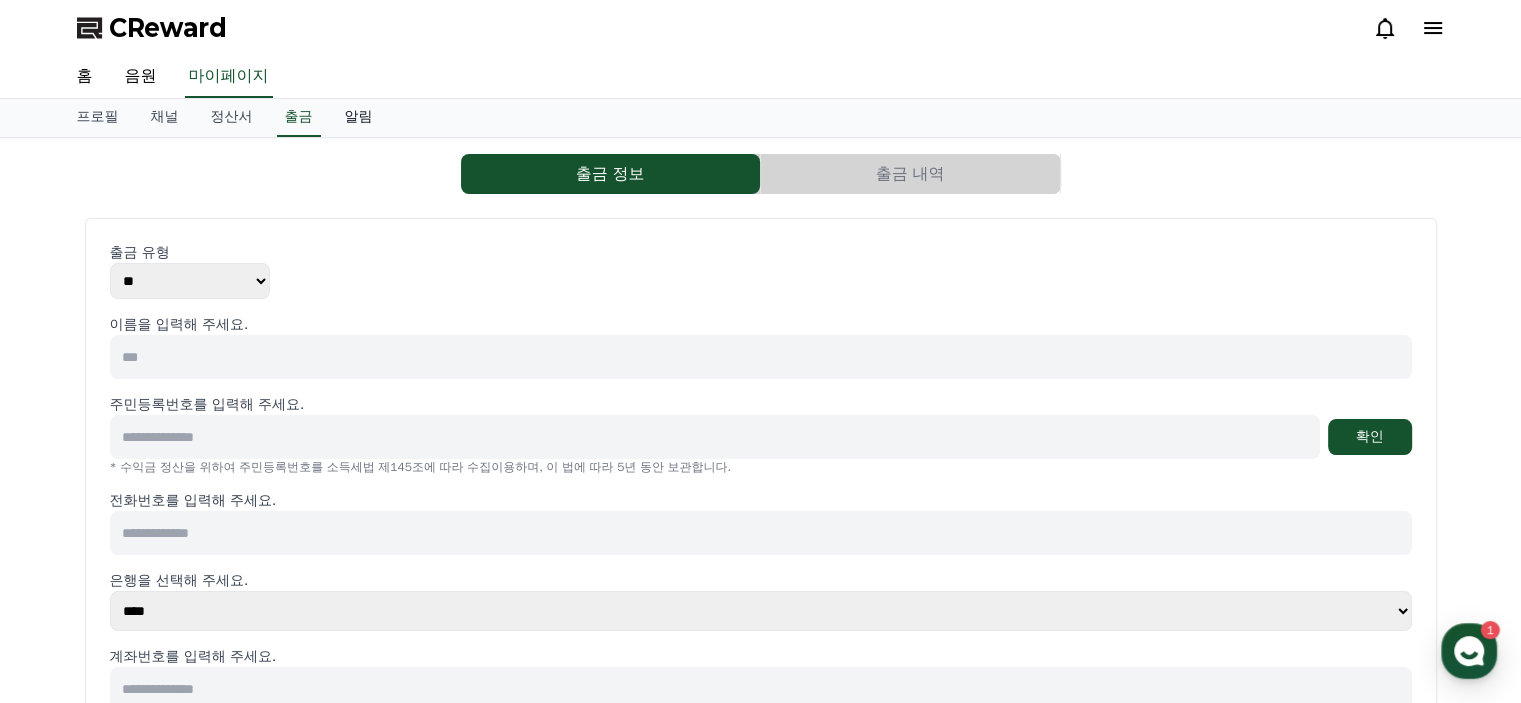 click on "알림" at bounding box center [359, 118] 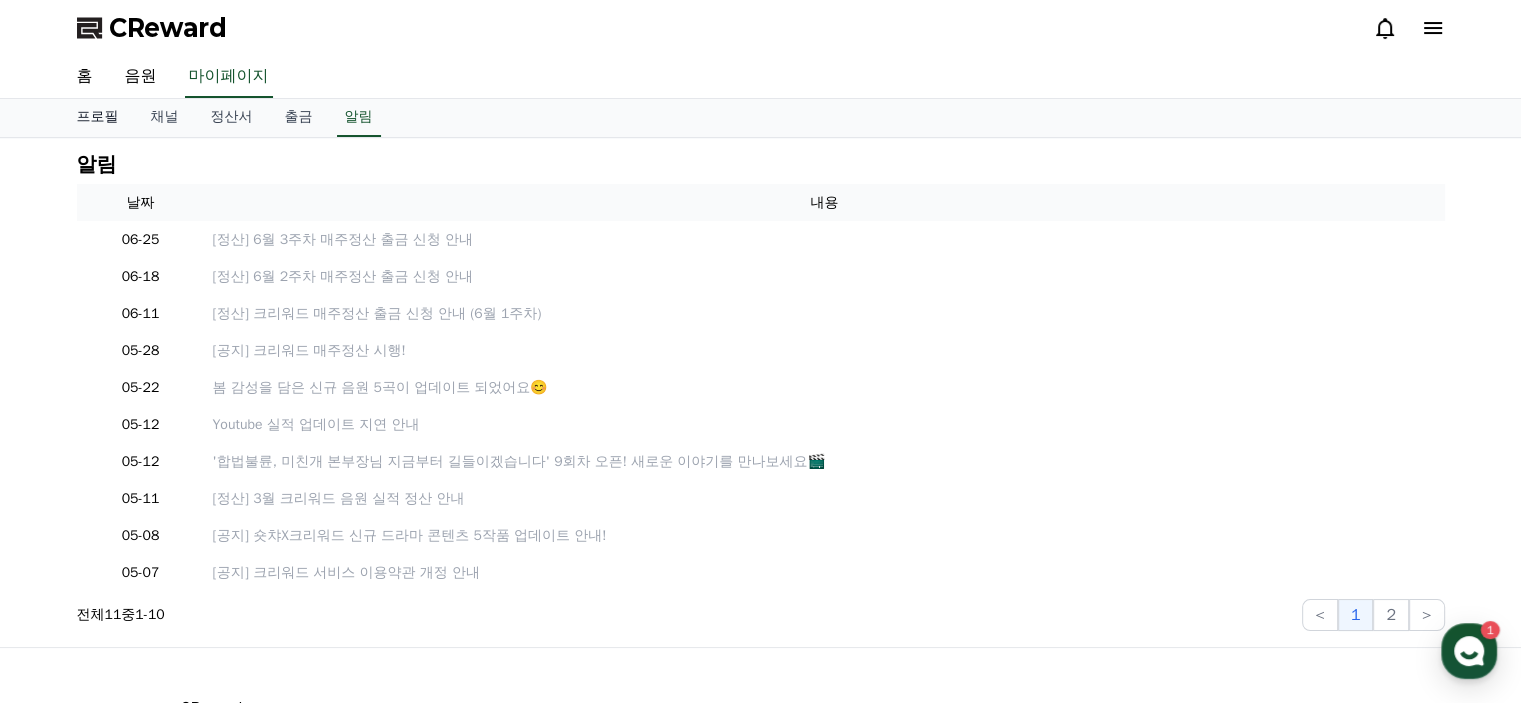 click on "프로필" at bounding box center (98, 118) 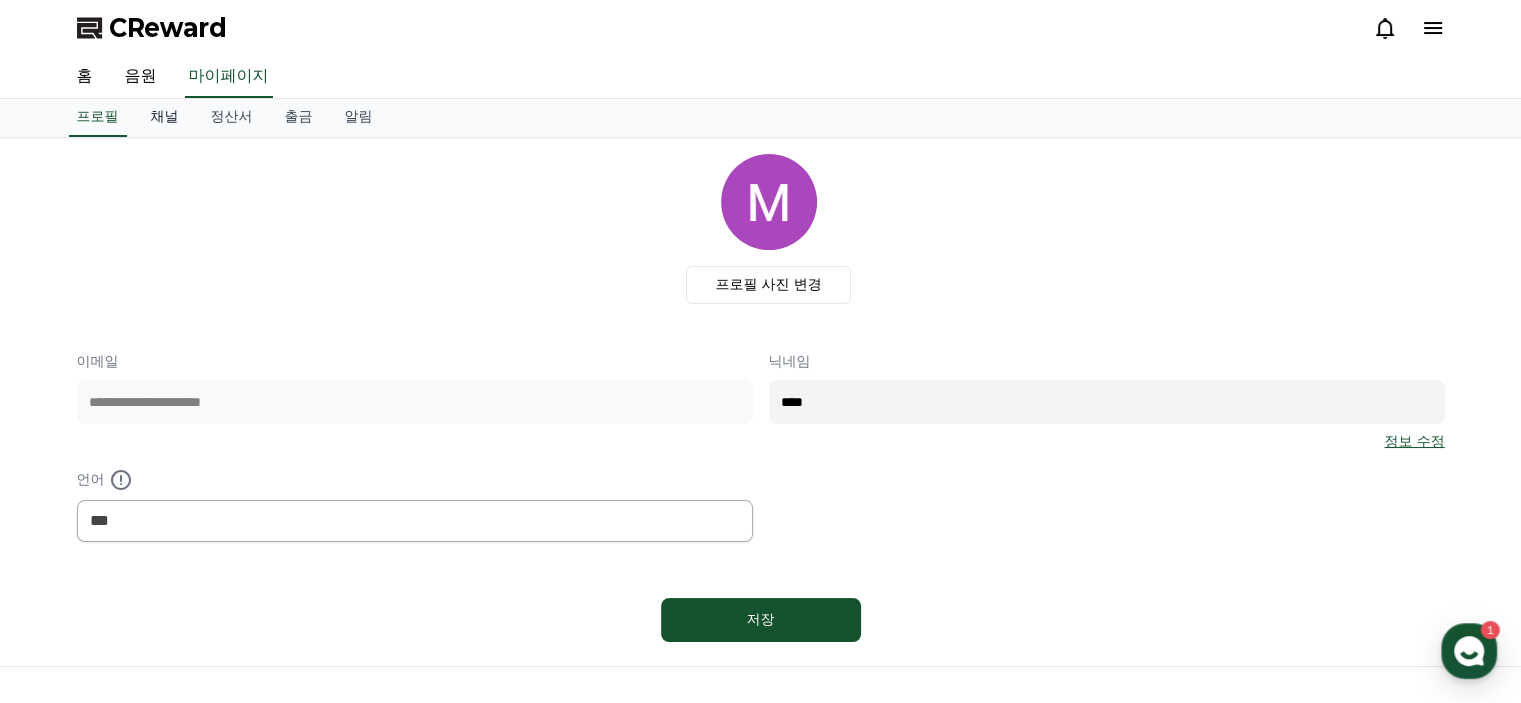 click on "채널" at bounding box center (165, 118) 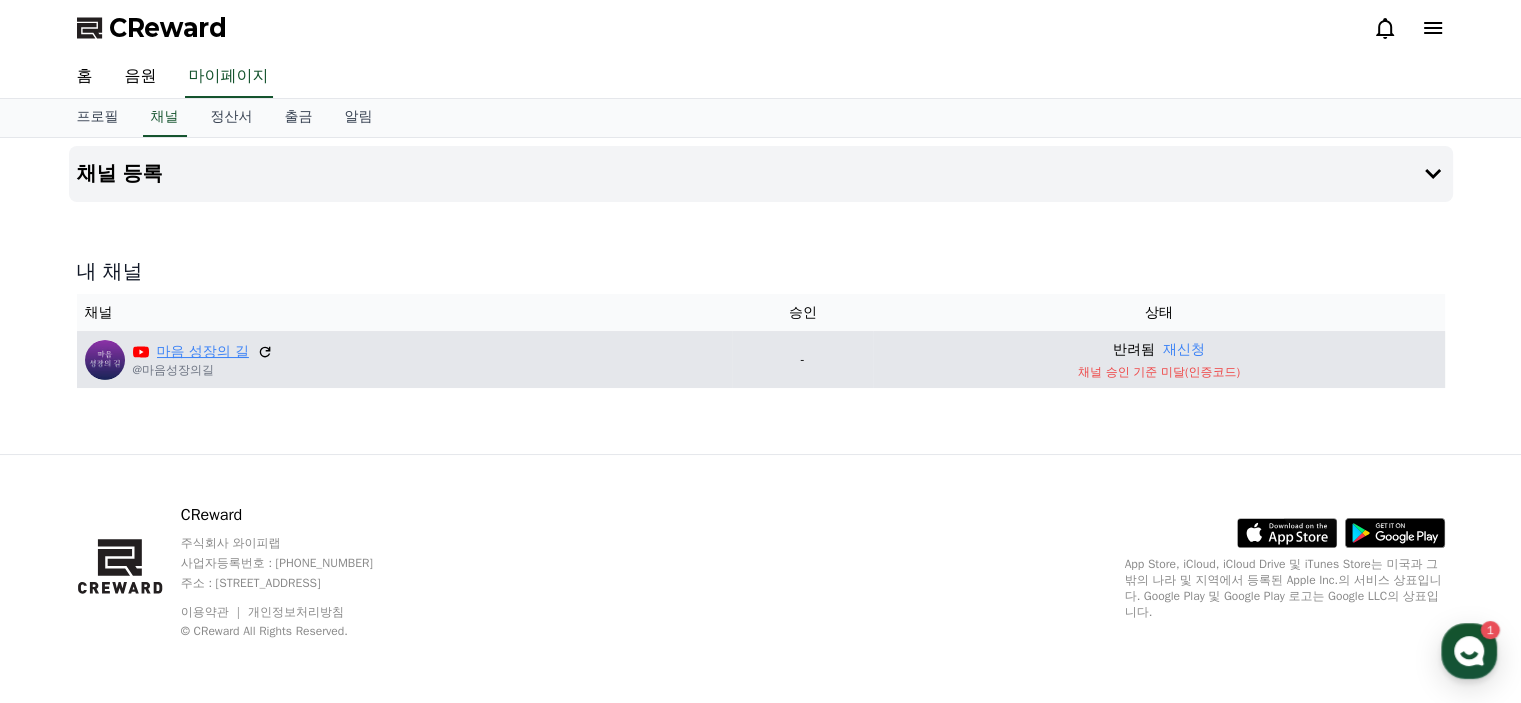 click on "마음 성장의 길" at bounding box center [203, 351] 